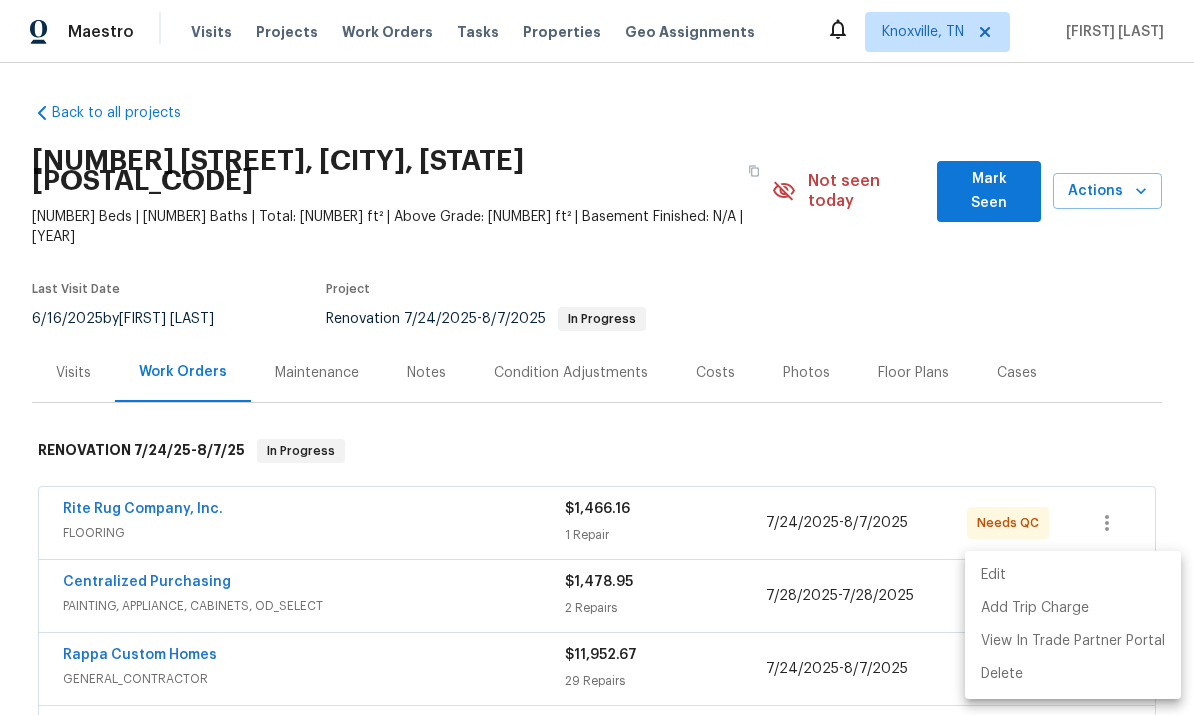 scroll, scrollTop: 75, scrollLeft: 0, axis: vertical 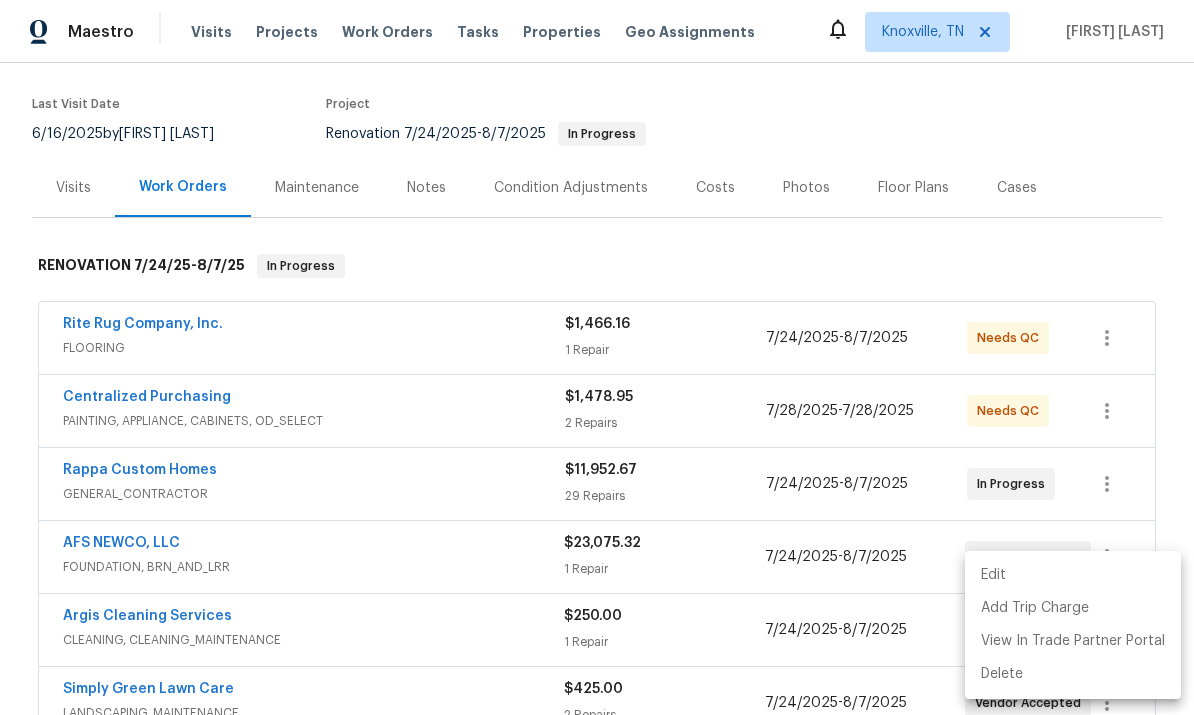 click at bounding box center [597, 357] 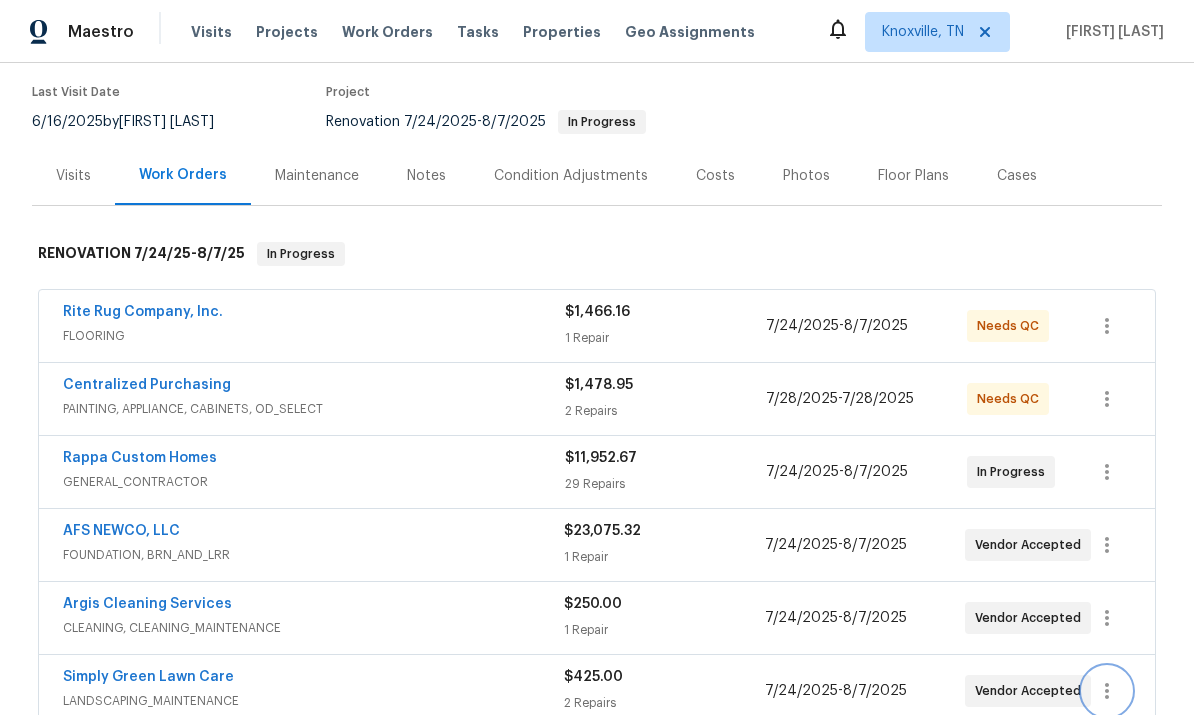 scroll, scrollTop: 182, scrollLeft: 0, axis: vertical 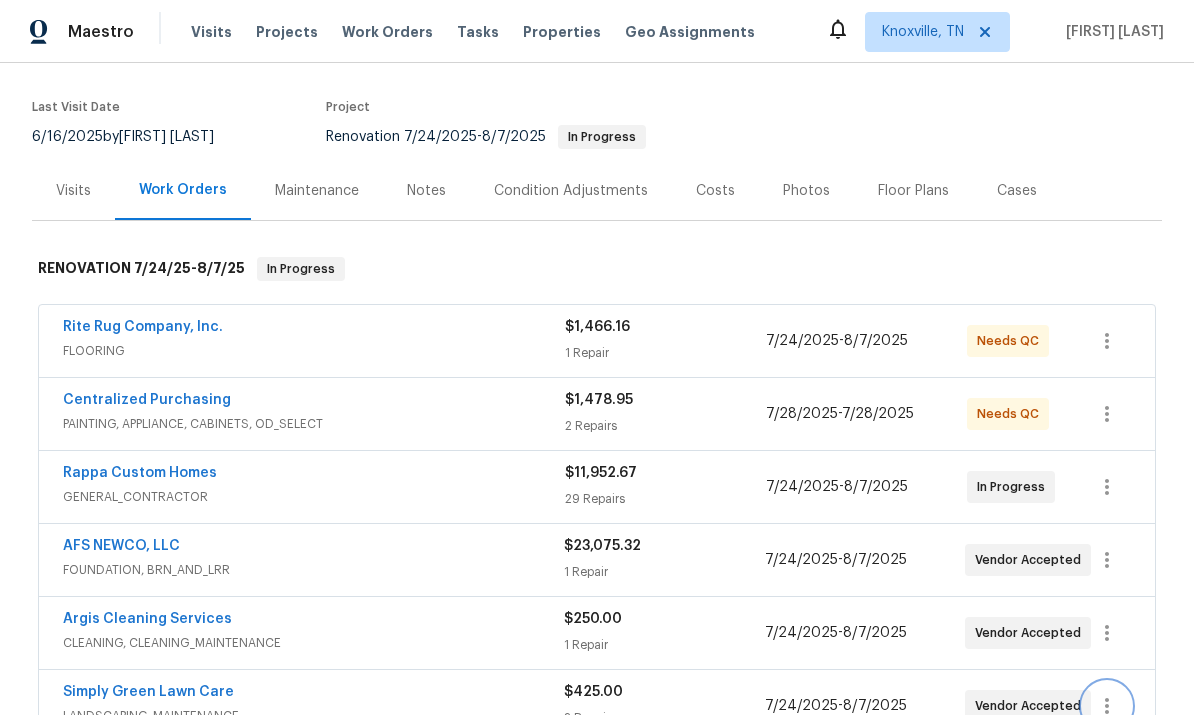 click 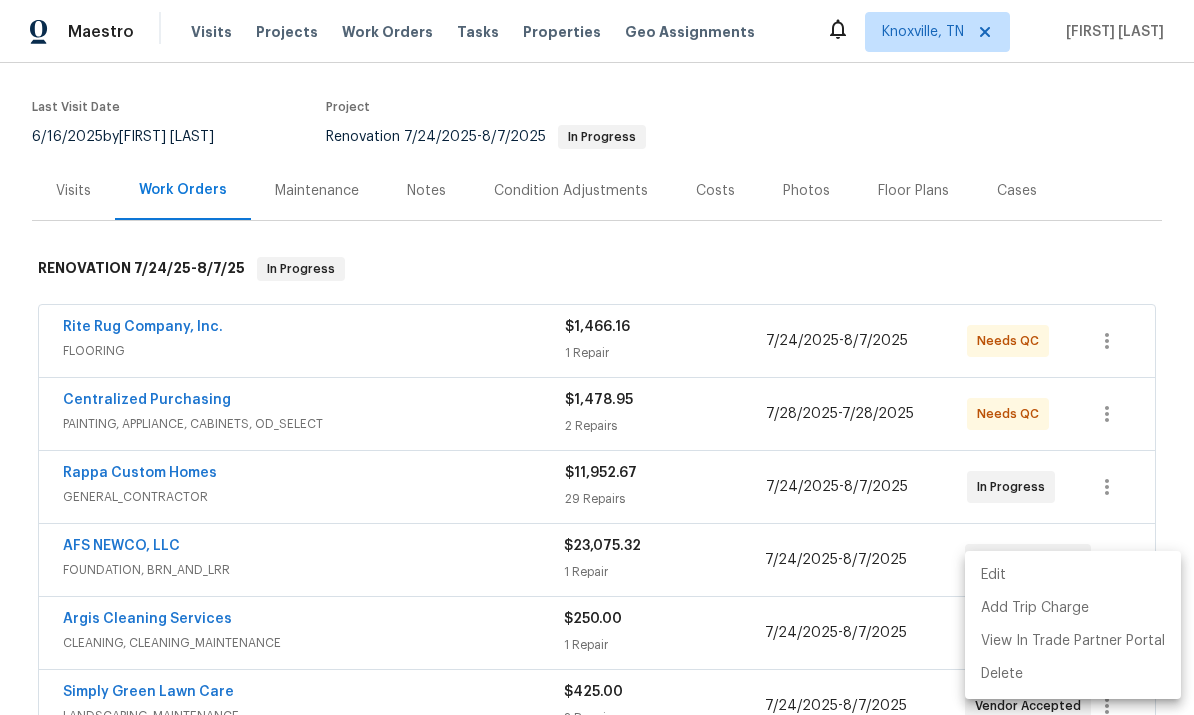 click at bounding box center (597, 357) 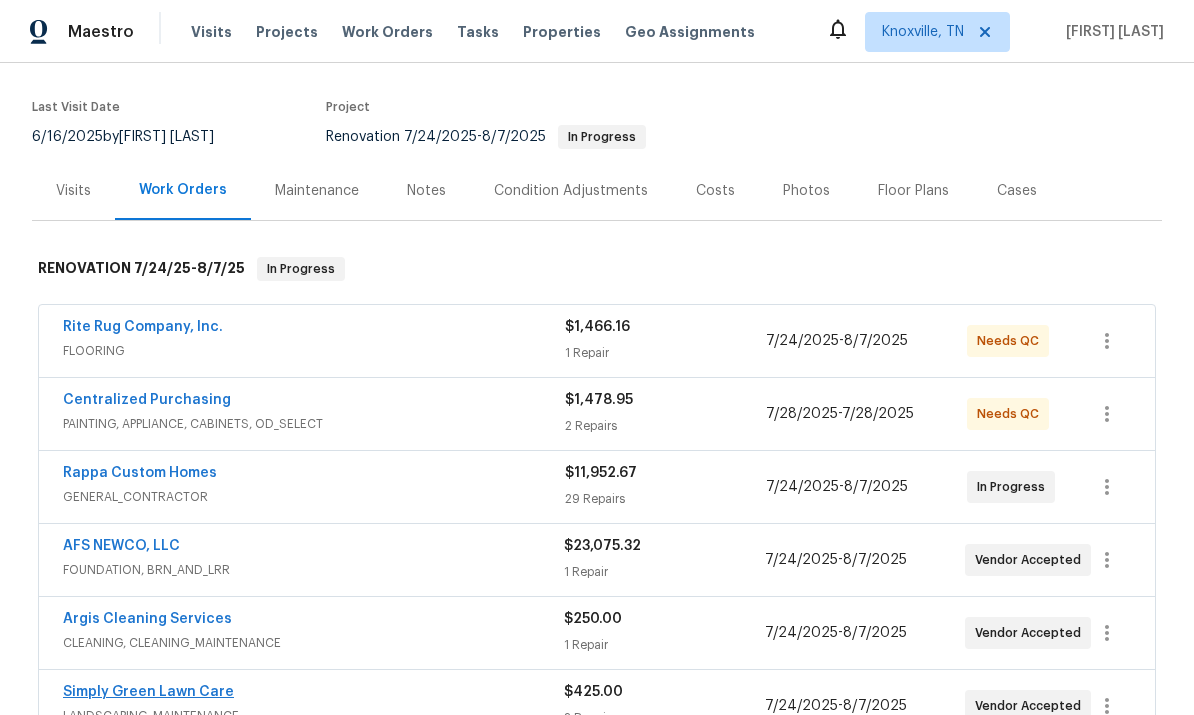 click on "Simply Green Lawn Care" at bounding box center (148, 692) 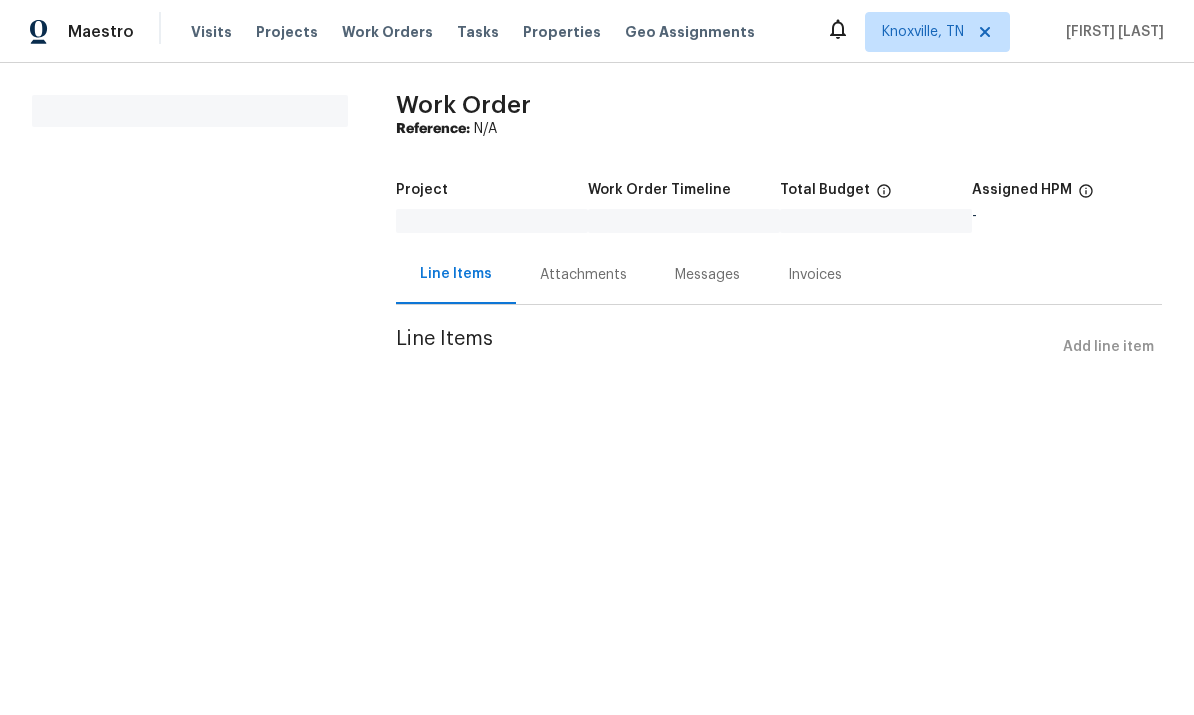scroll, scrollTop: 0, scrollLeft: 0, axis: both 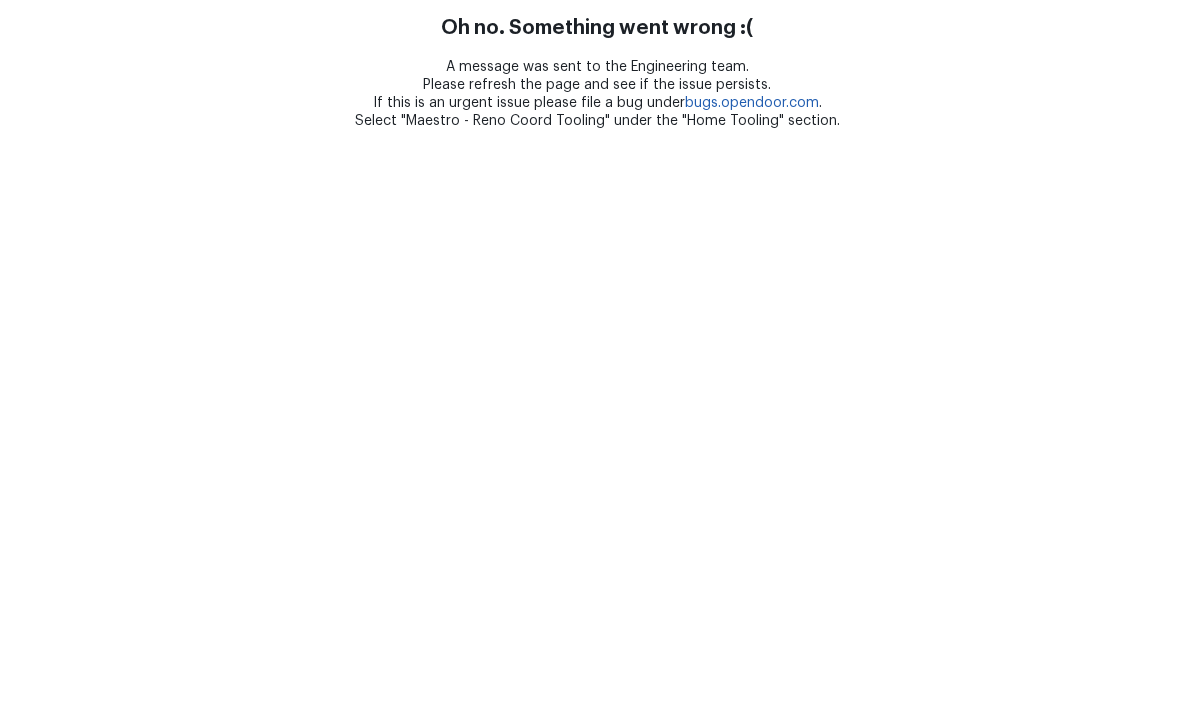 click on "Oh no. Something went wrong :( A message was sent to the Engineering team. Please refresh the page and see if the issue persists. If this is an urgent issue please file a bug under  bugs.opendoor.com . Select "Maestro - Reno Coord Tooling" under the "Home Tooling" section." at bounding box center [597, 65] 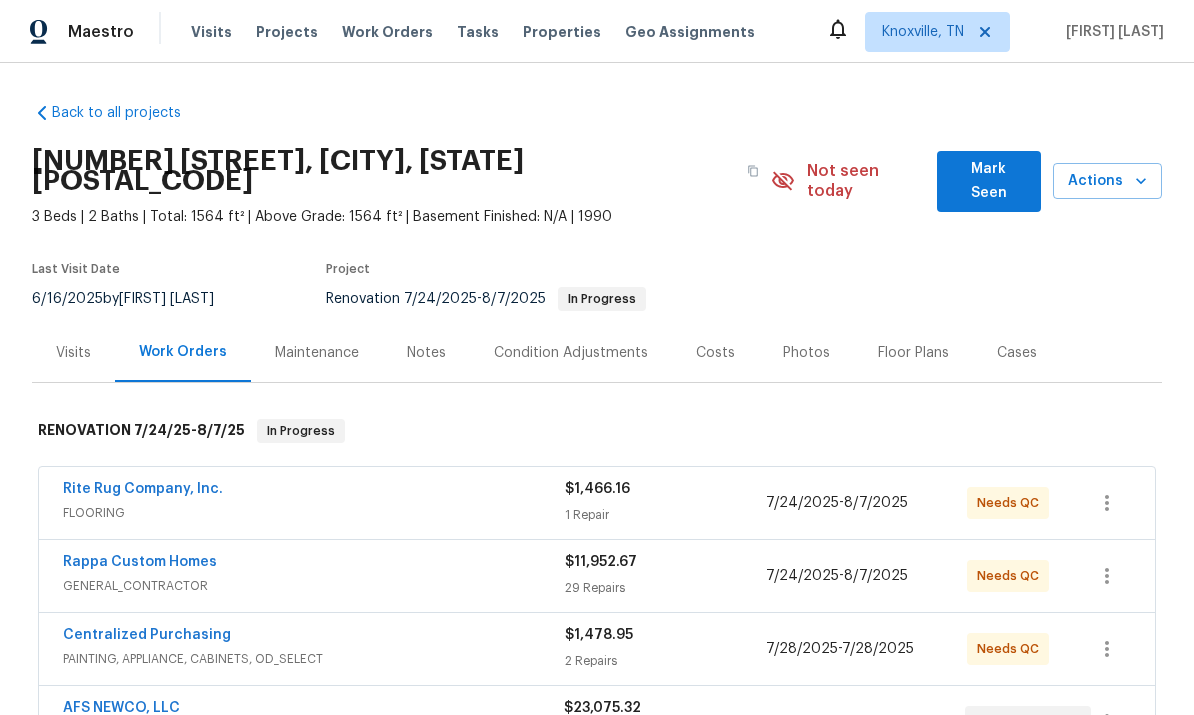 scroll, scrollTop: 0, scrollLeft: 0, axis: both 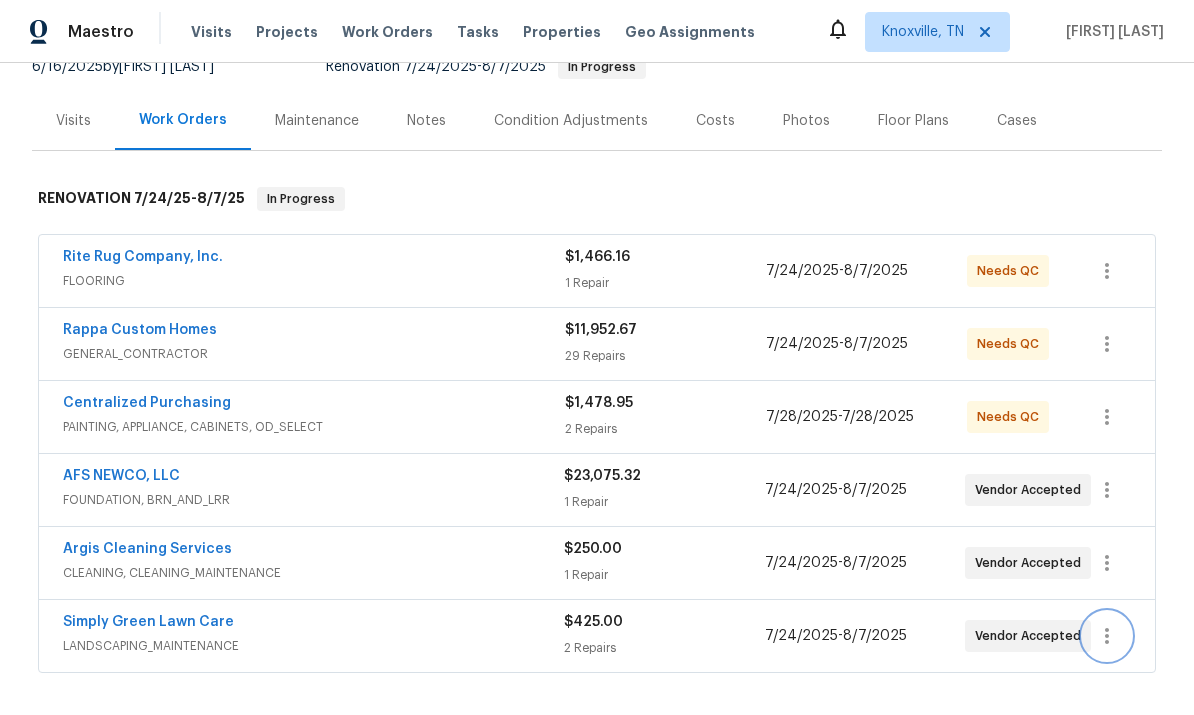 click at bounding box center [1107, 636] 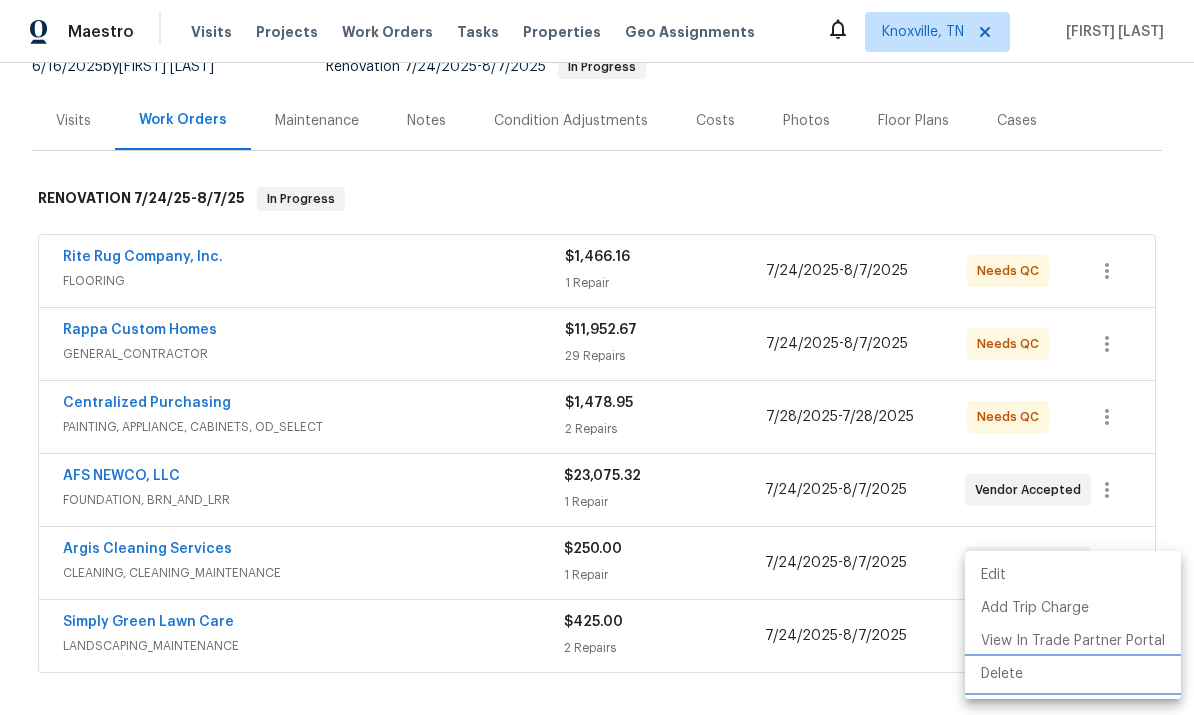 click on "Delete" at bounding box center (1073, 674) 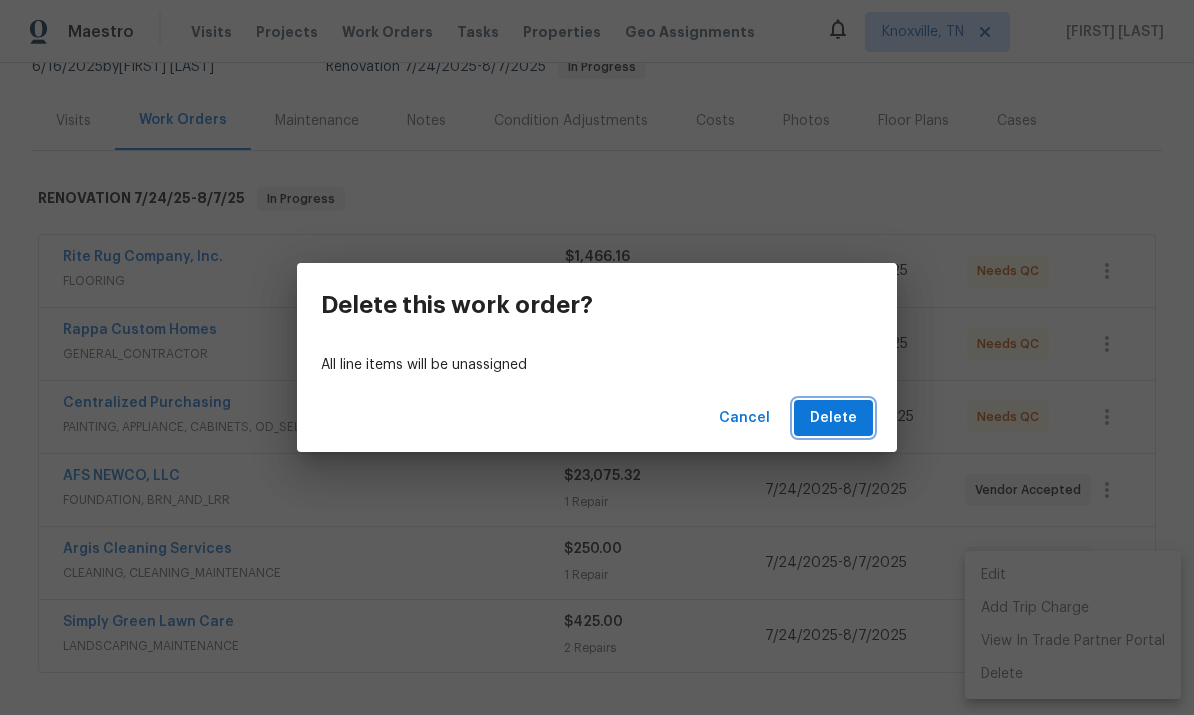 click on "Delete" at bounding box center (833, 418) 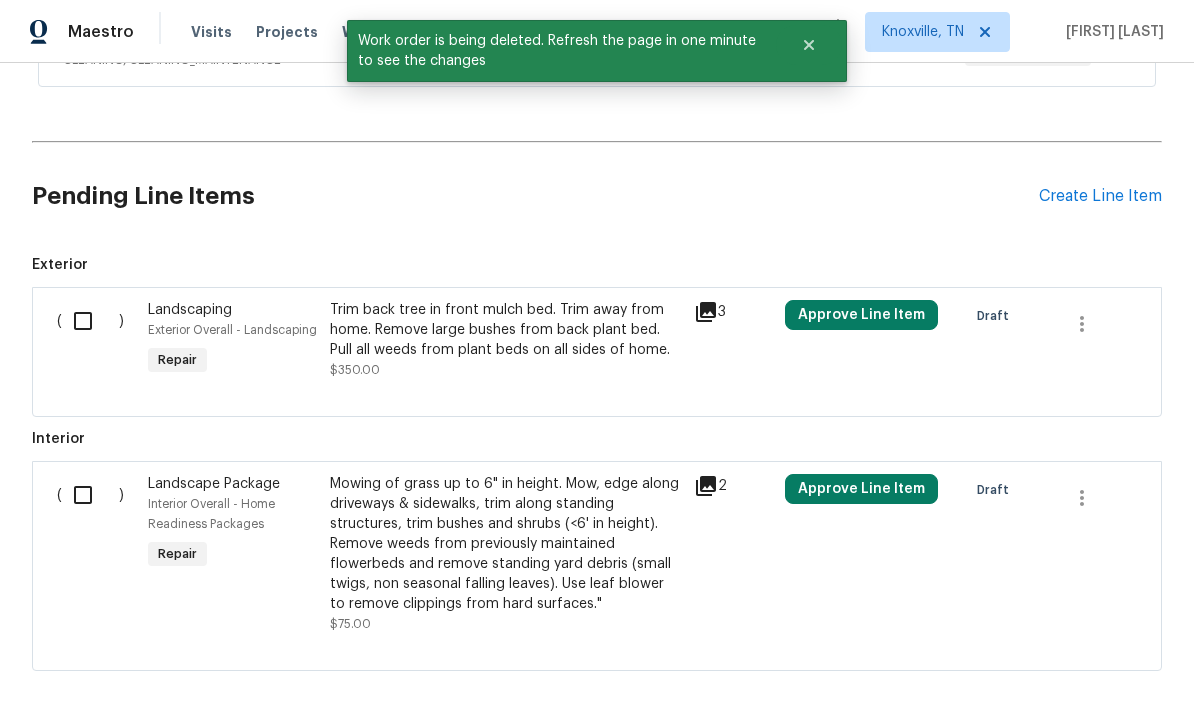 scroll, scrollTop: 743, scrollLeft: 0, axis: vertical 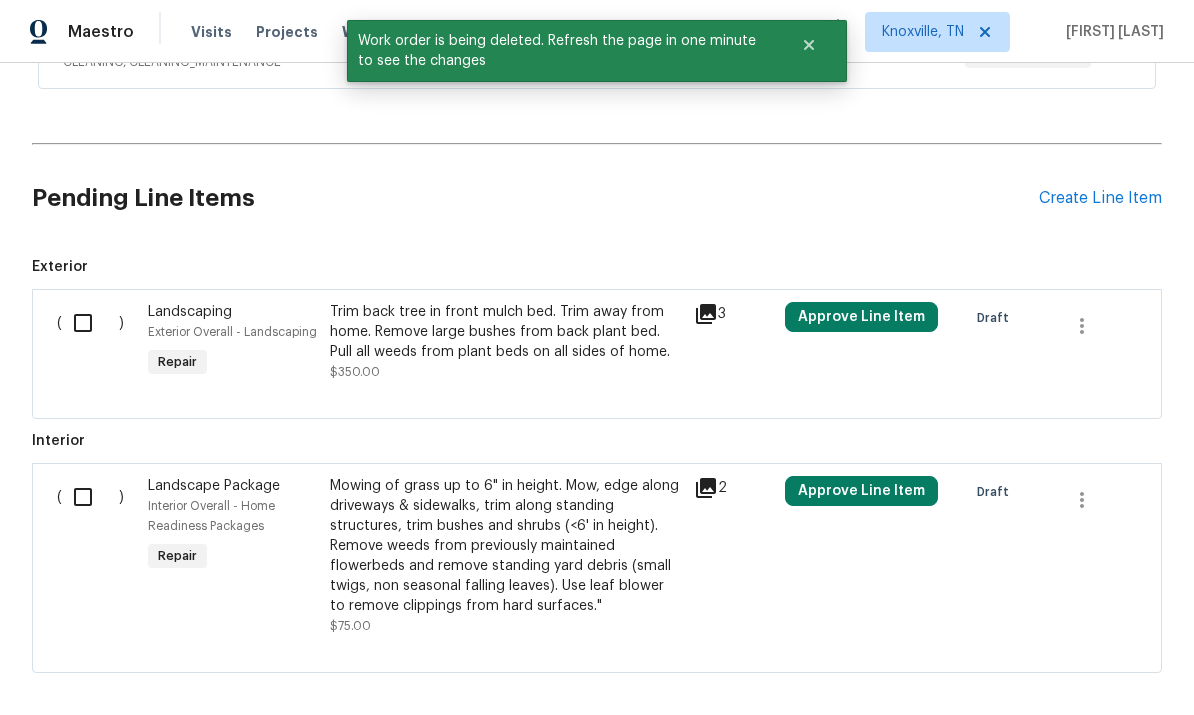 click at bounding box center (90, 323) 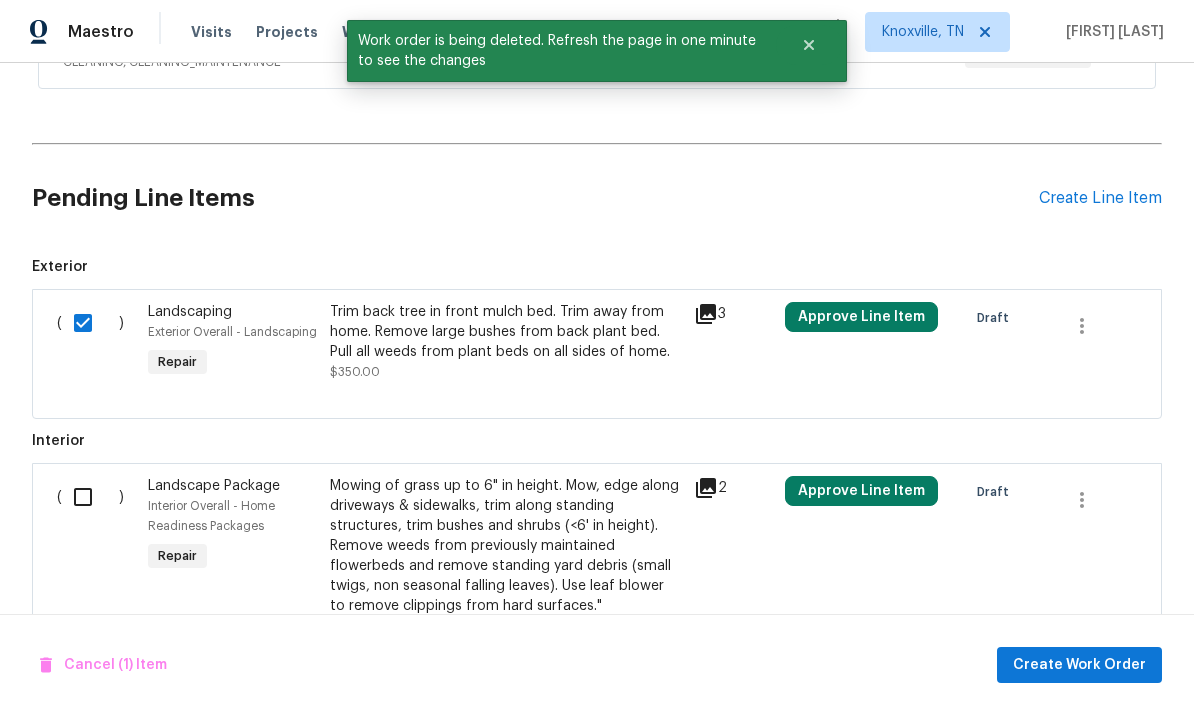 click at bounding box center (90, 497) 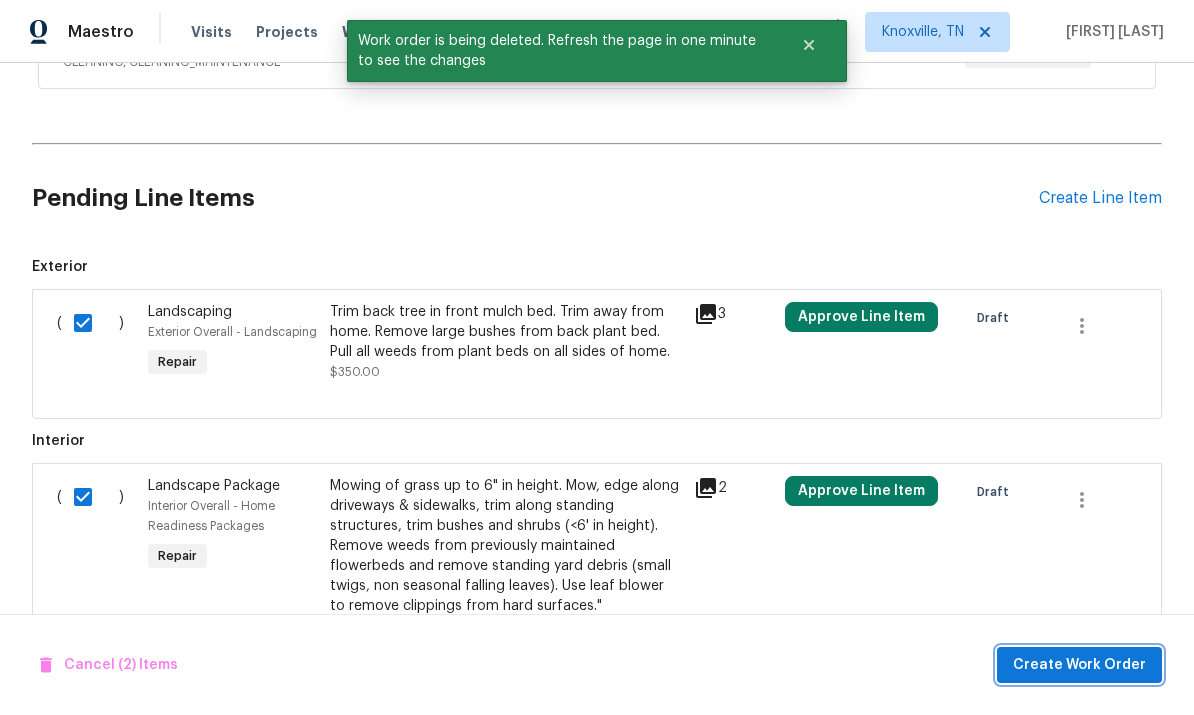 click on "Create Work Order" at bounding box center (1079, 665) 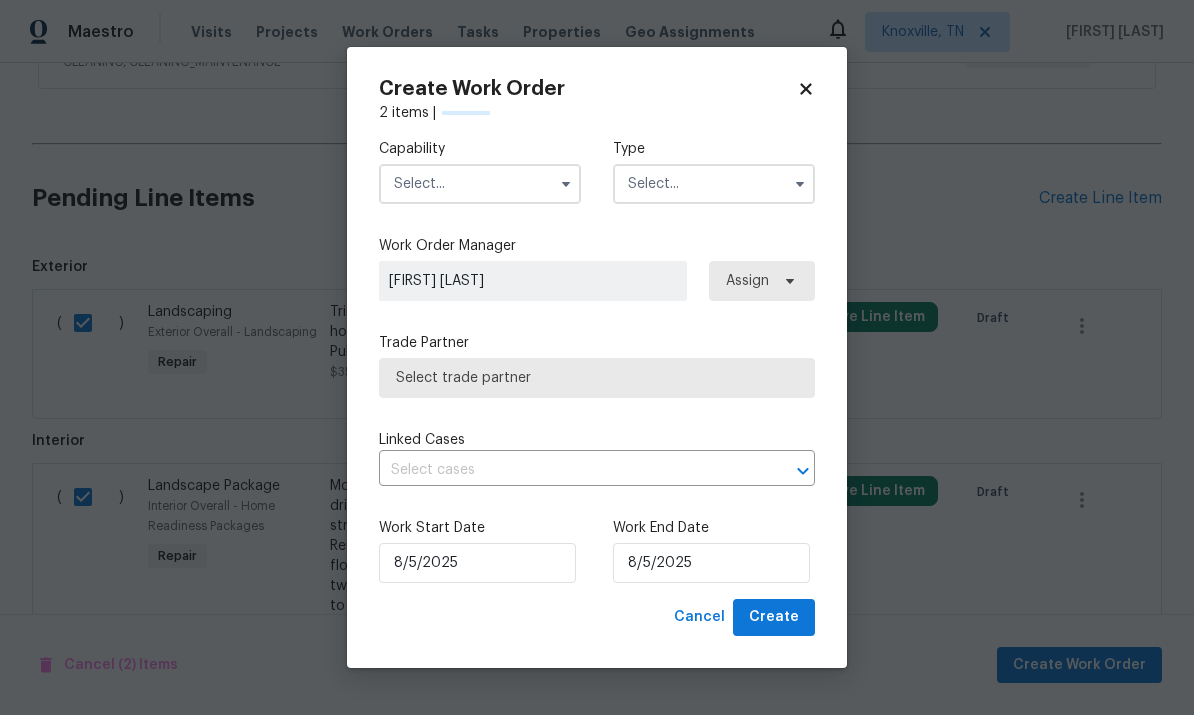 click at bounding box center [480, 184] 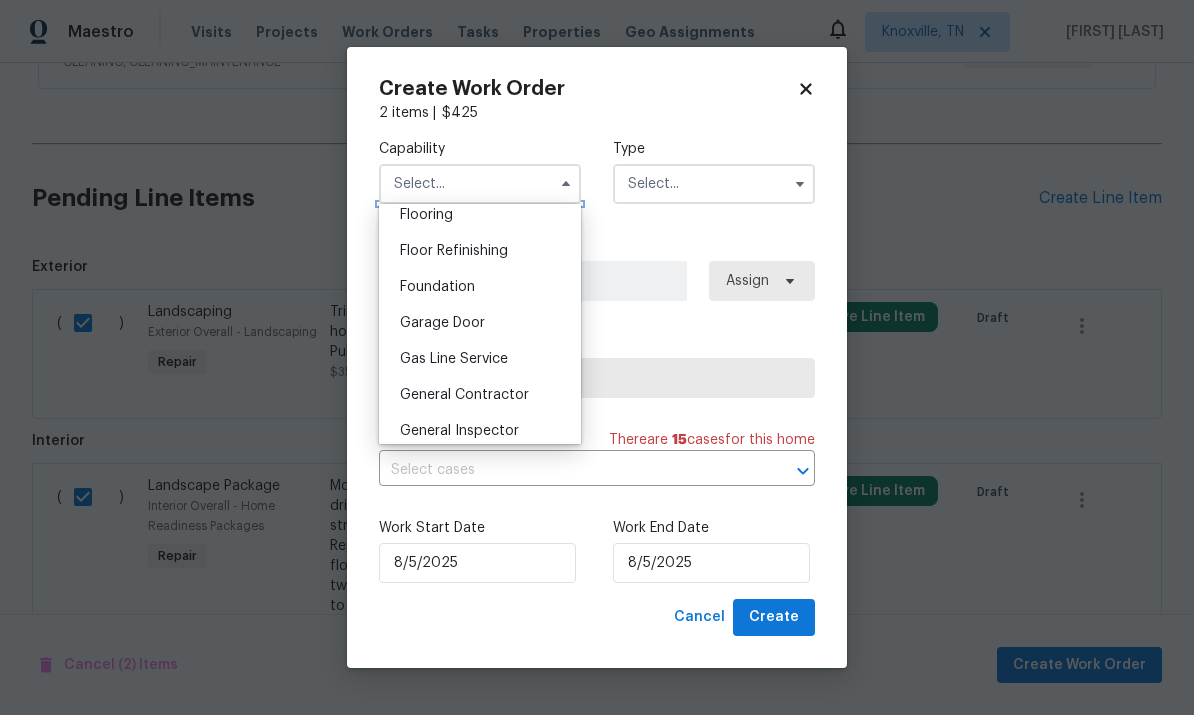 scroll, scrollTop: 816, scrollLeft: 0, axis: vertical 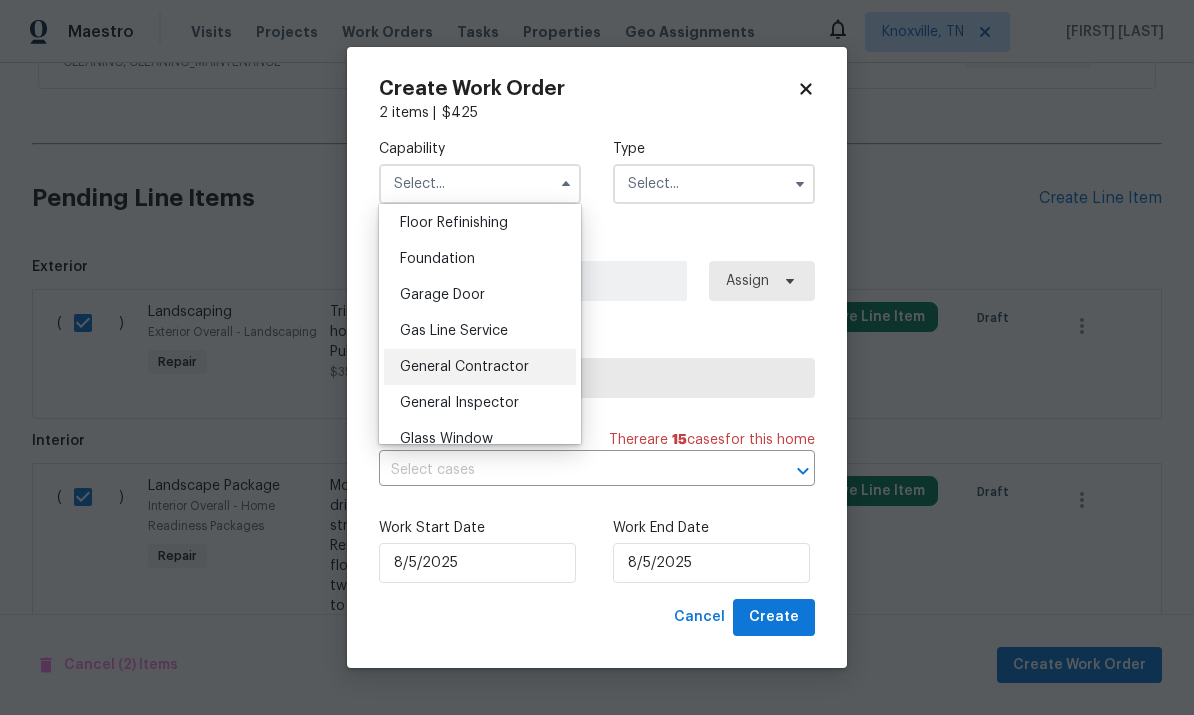 click on "General Contractor" at bounding box center (464, 367) 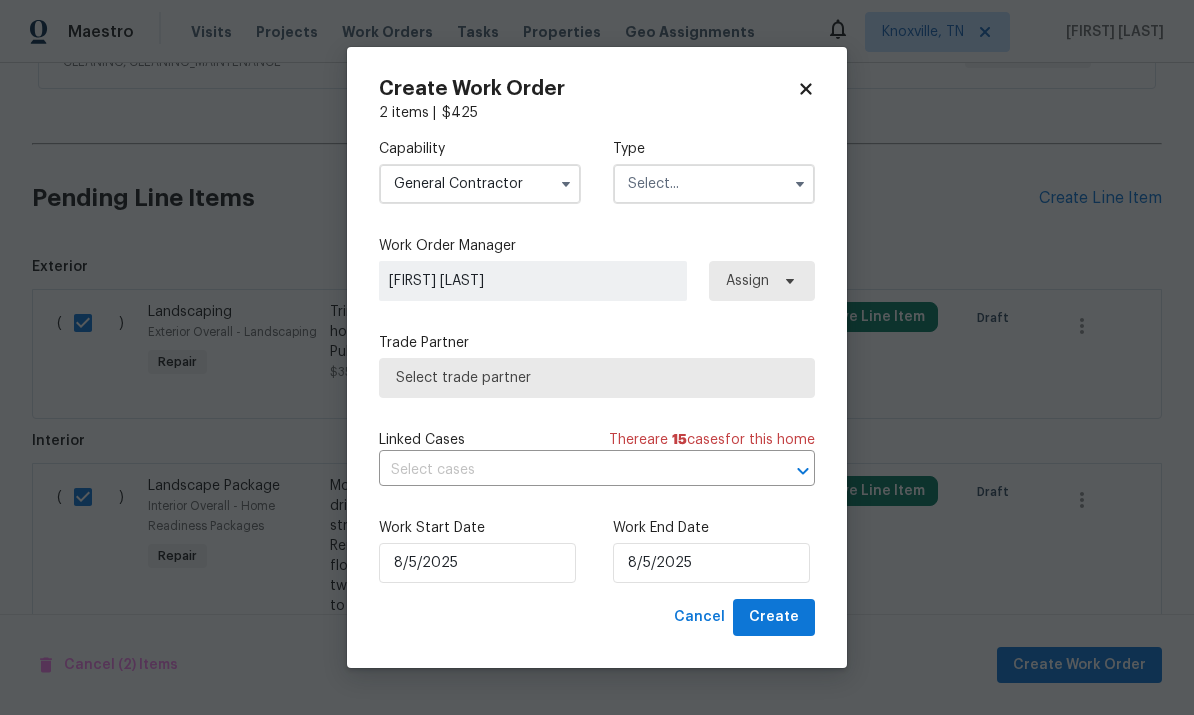 click at bounding box center [714, 184] 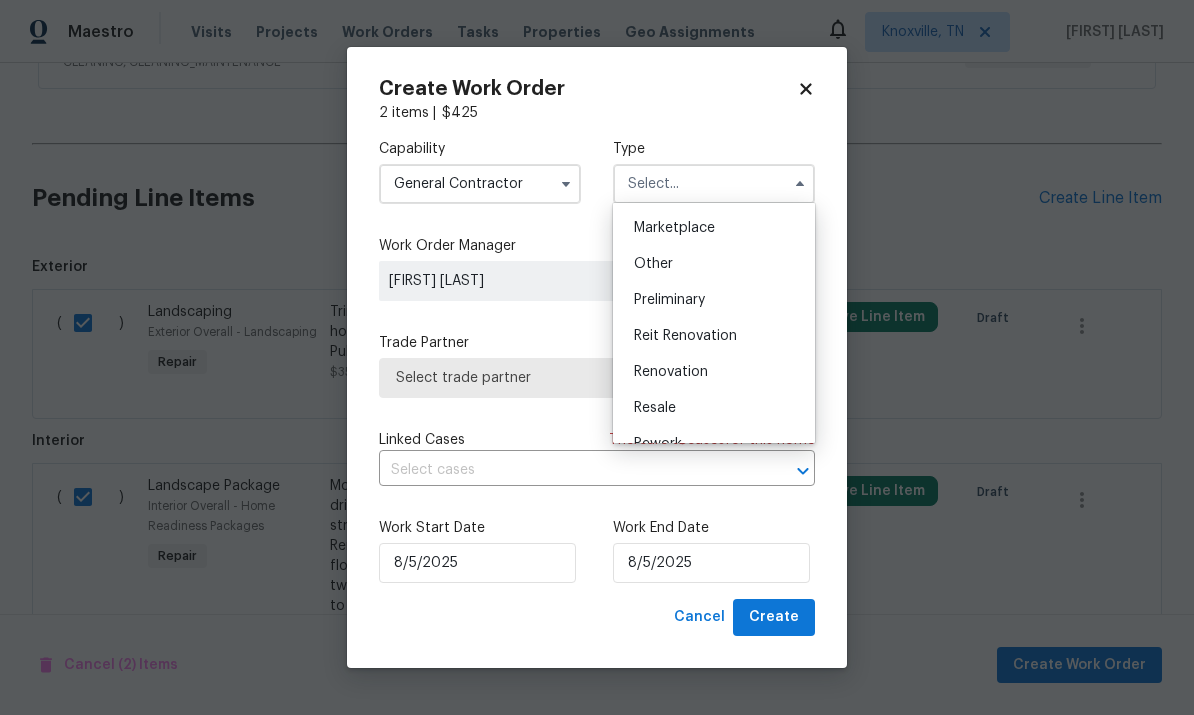scroll, scrollTop: 361, scrollLeft: 0, axis: vertical 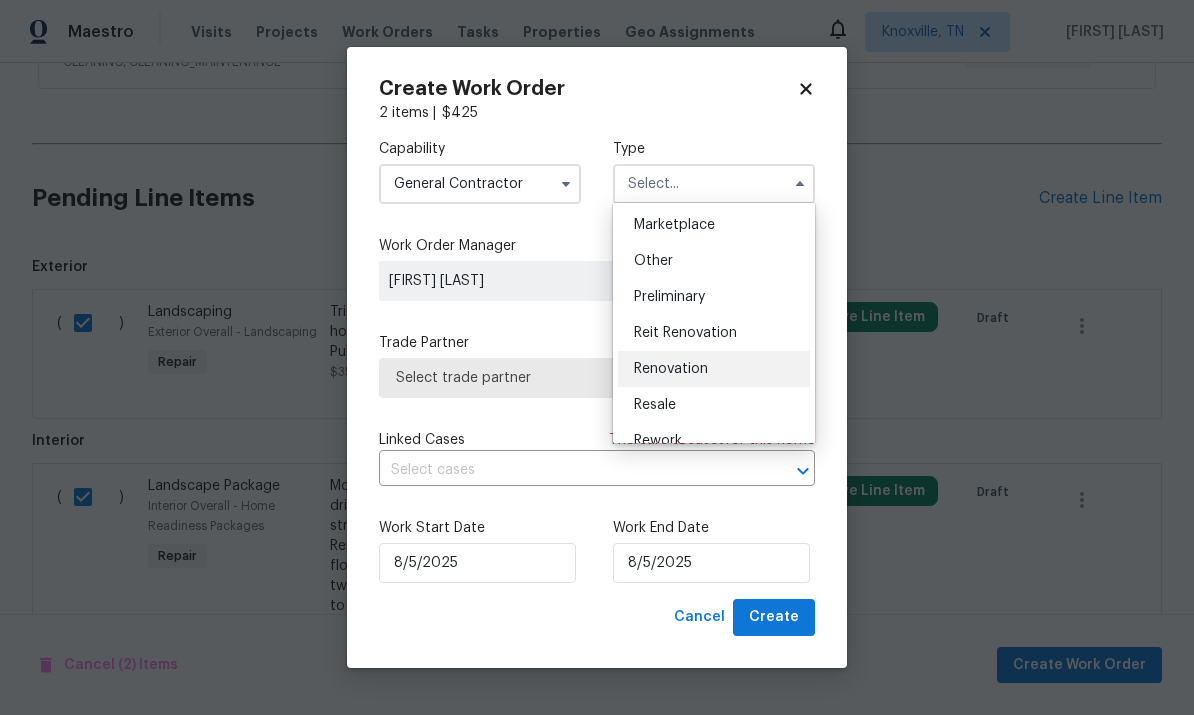 click on "Renovation" at bounding box center [714, 369] 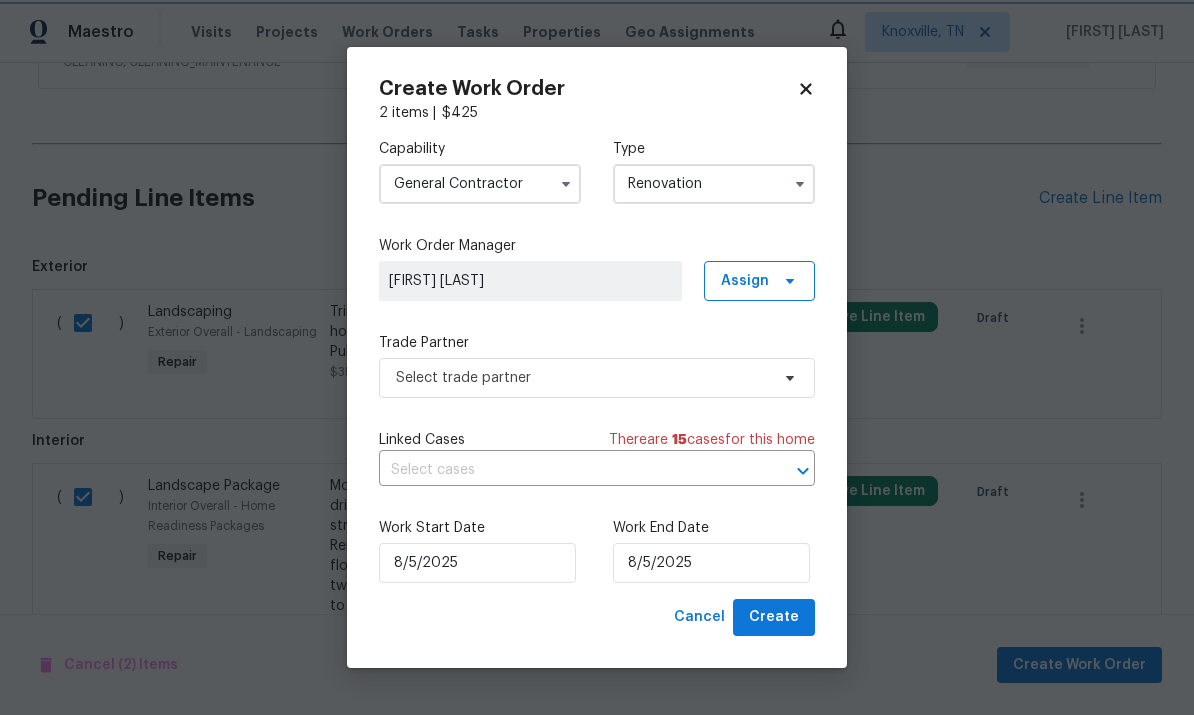 scroll, scrollTop: 0, scrollLeft: 0, axis: both 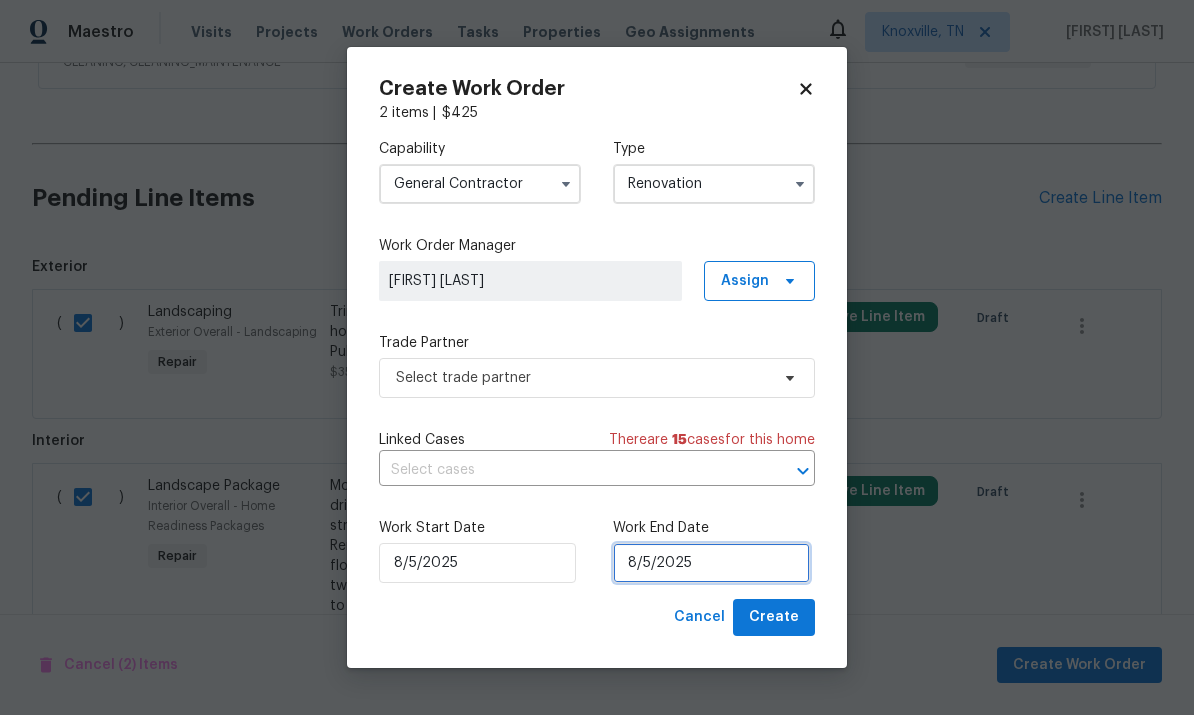click on "8/5/2025" at bounding box center [711, 563] 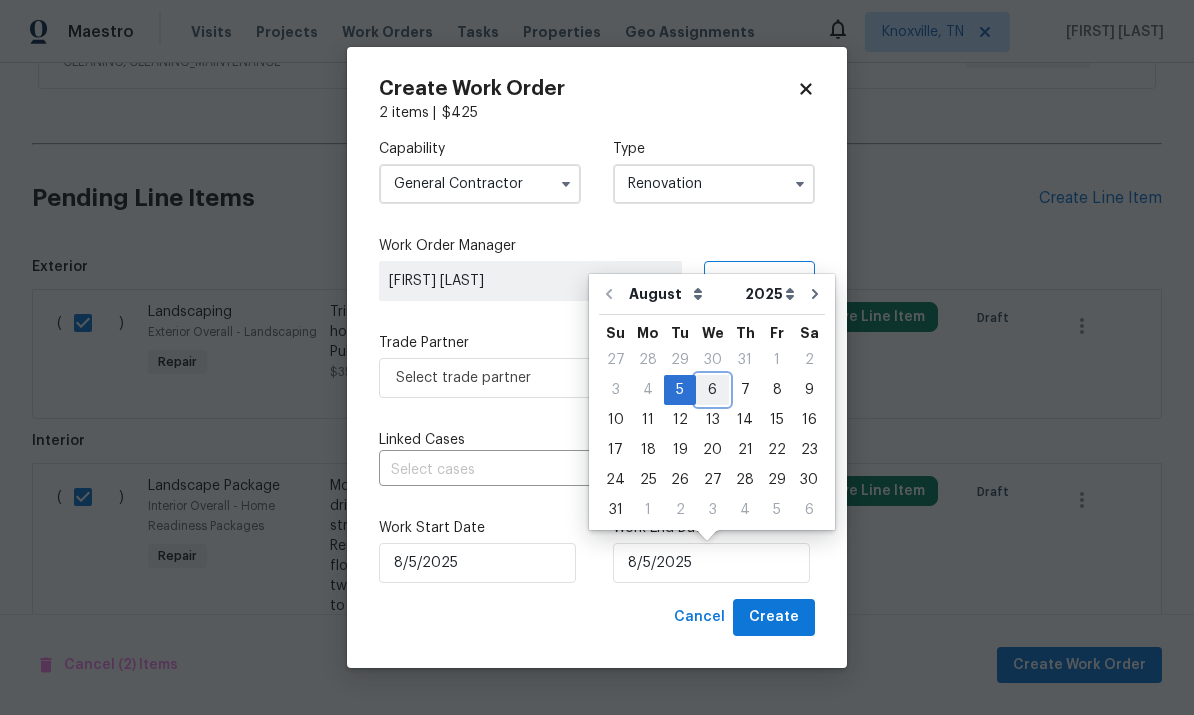 click on "6" at bounding box center [712, 390] 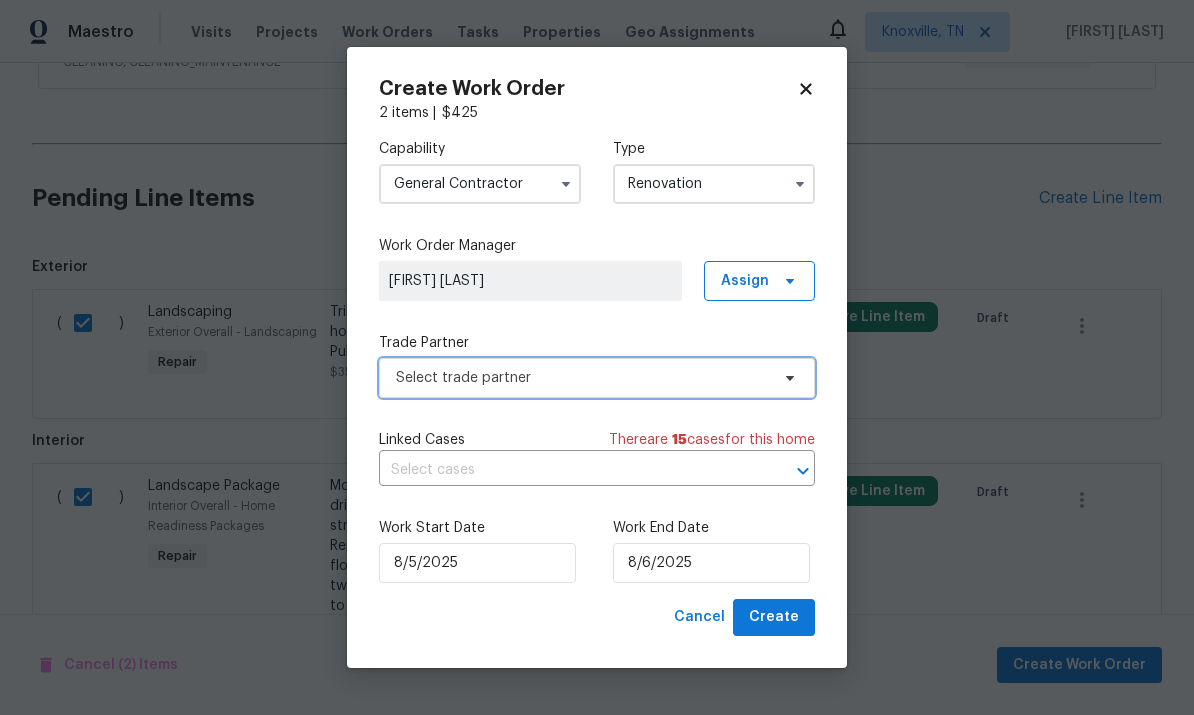 click on "Select trade partner" at bounding box center [582, 378] 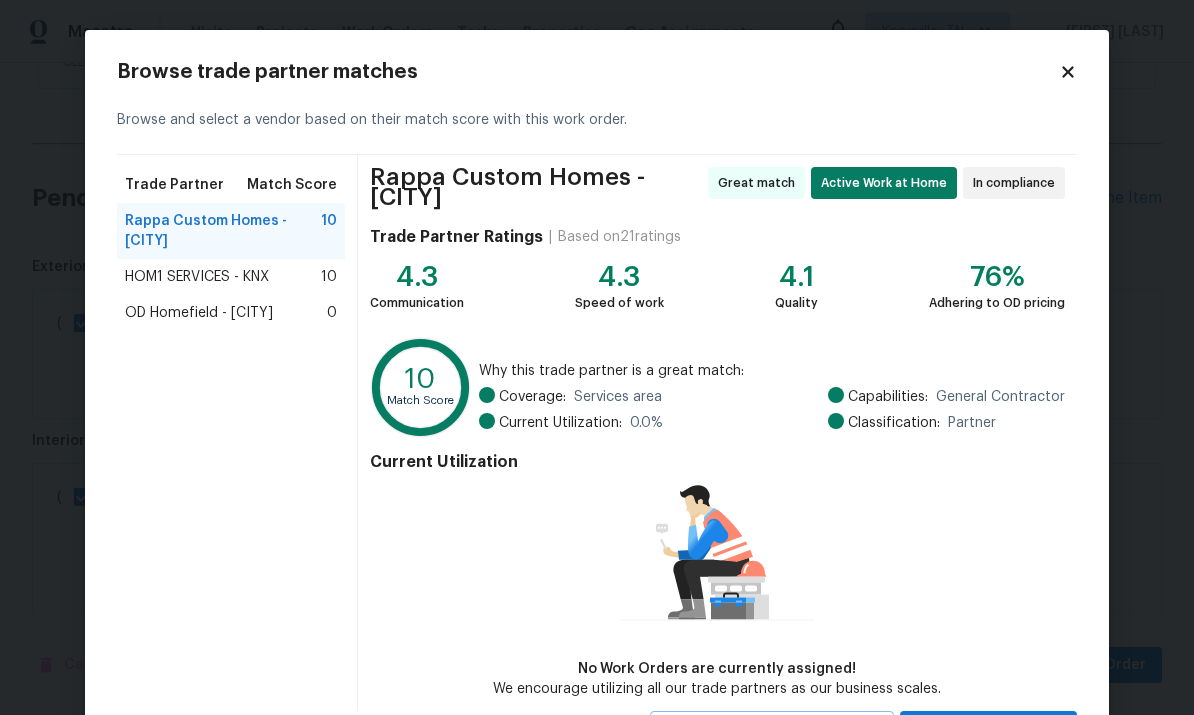 click on "HOM1 SERVICES - [CITY]" at bounding box center [231, 277] 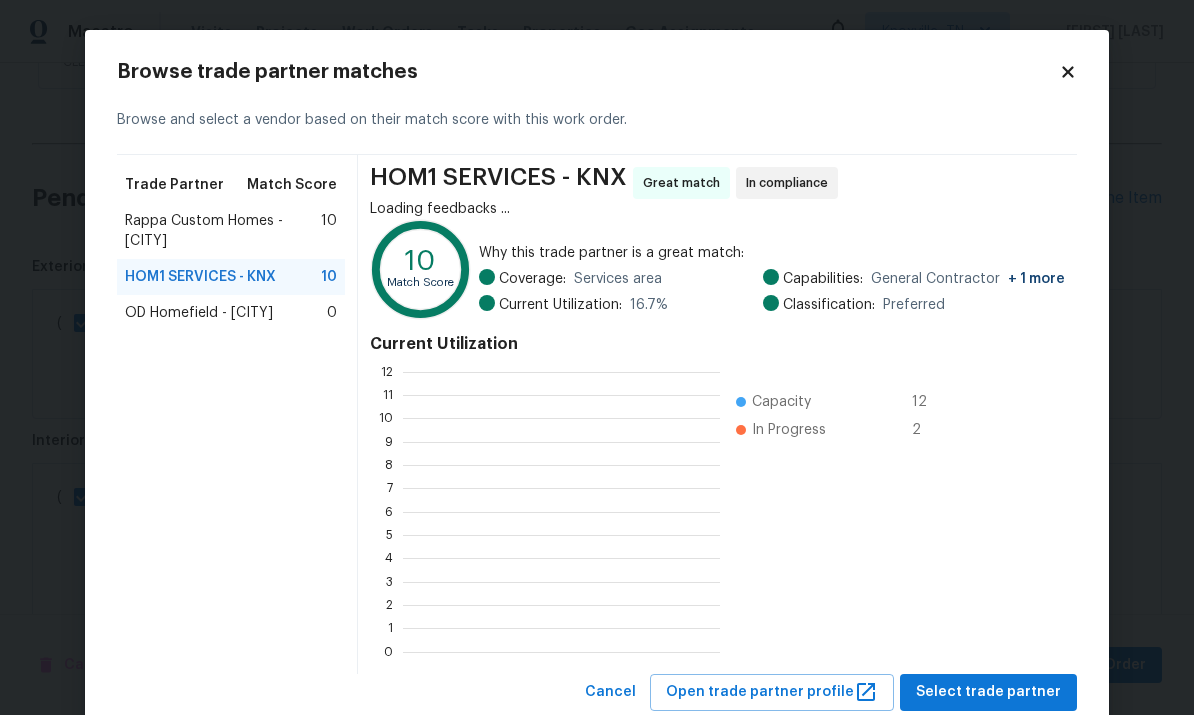 scroll, scrollTop: 280, scrollLeft: 317, axis: both 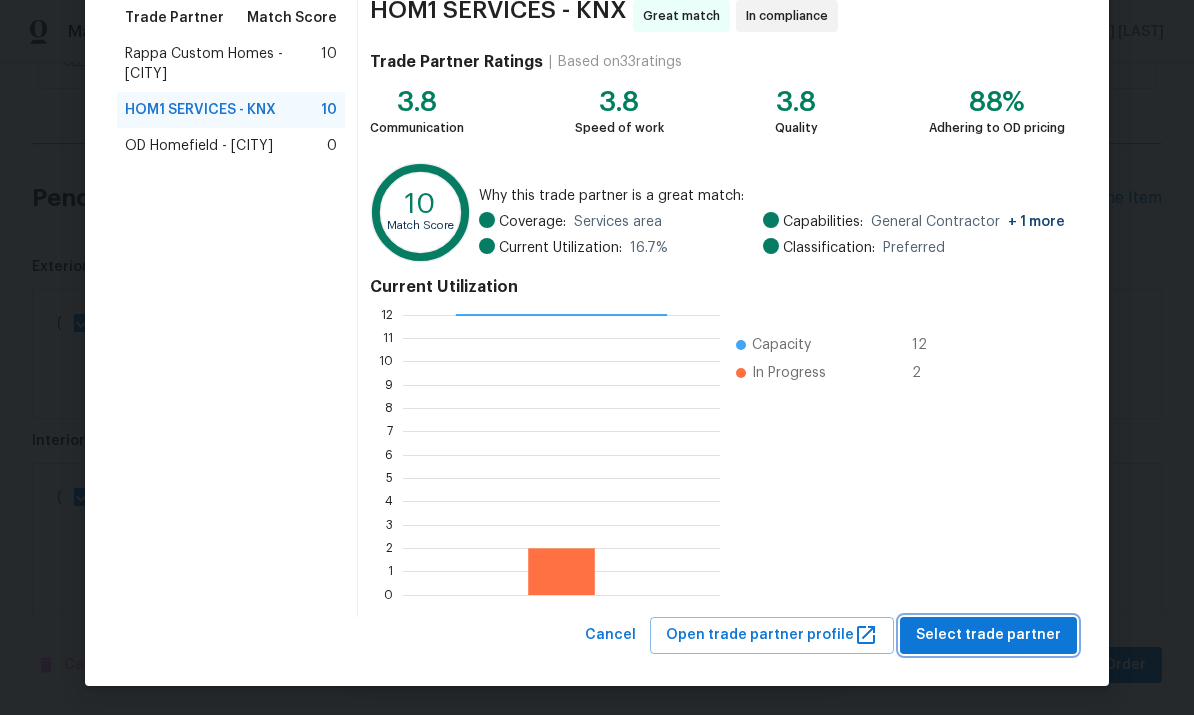 click on "Select trade partner" at bounding box center [988, 635] 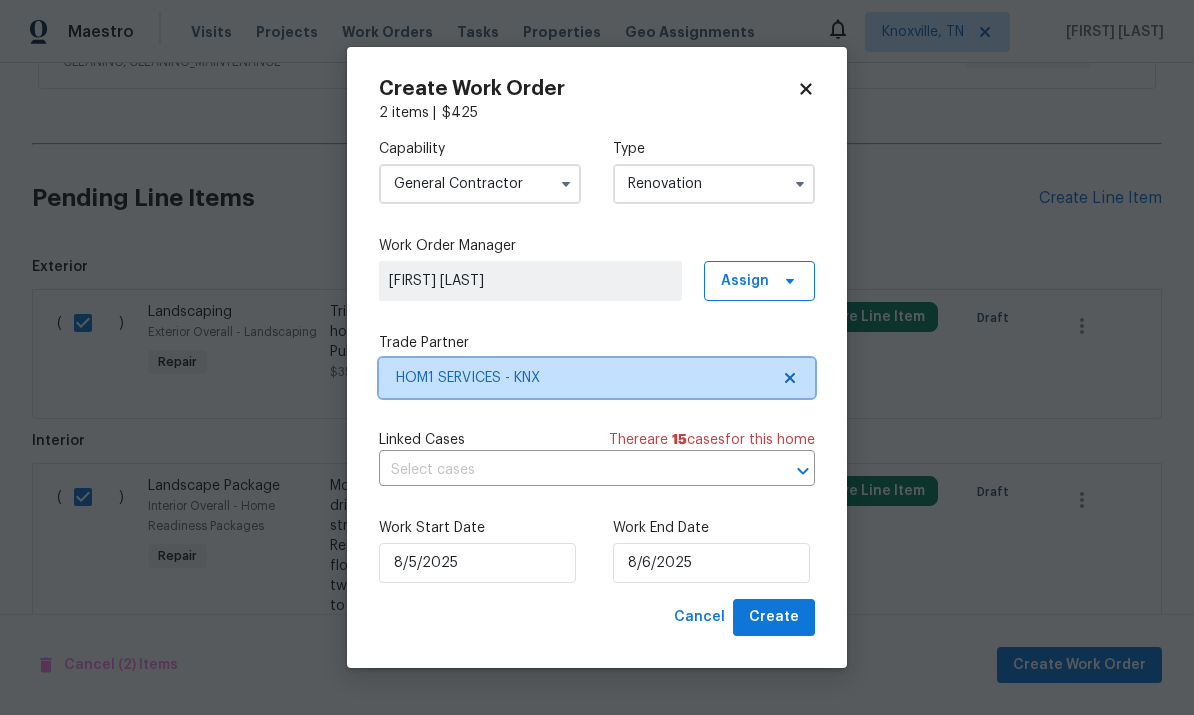 scroll, scrollTop: 0, scrollLeft: 0, axis: both 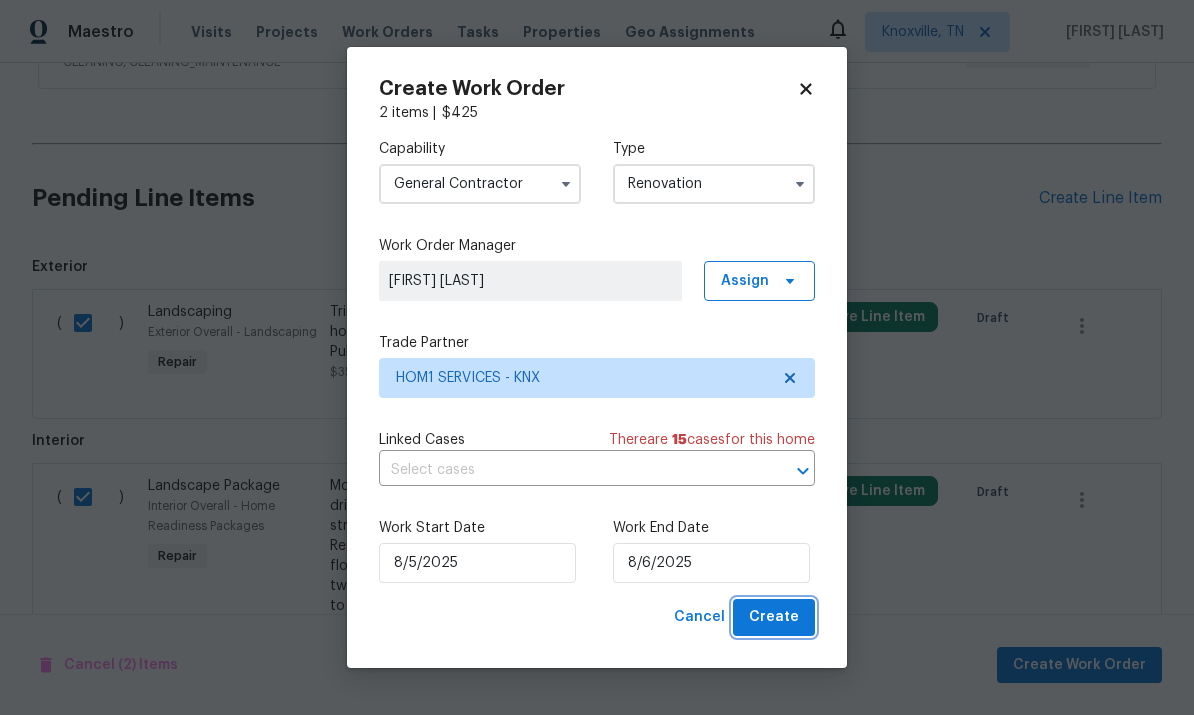 click on "Create" at bounding box center (774, 617) 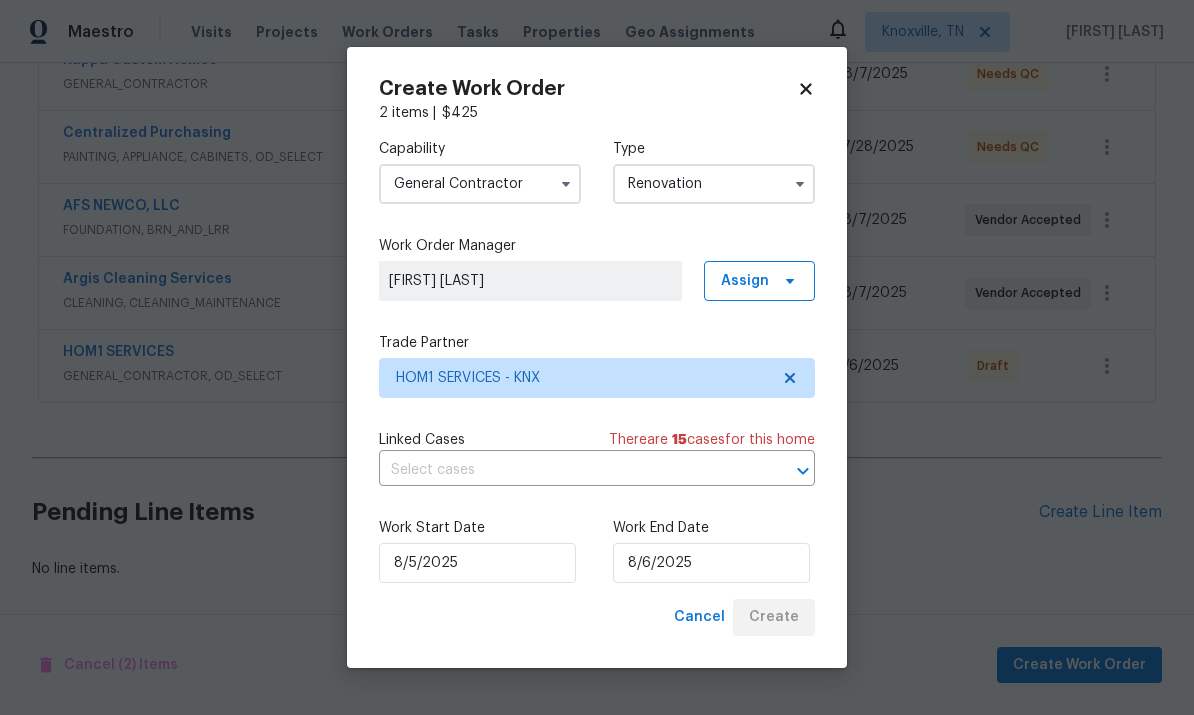 scroll, scrollTop: 406, scrollLeft: 0, axis: vertical 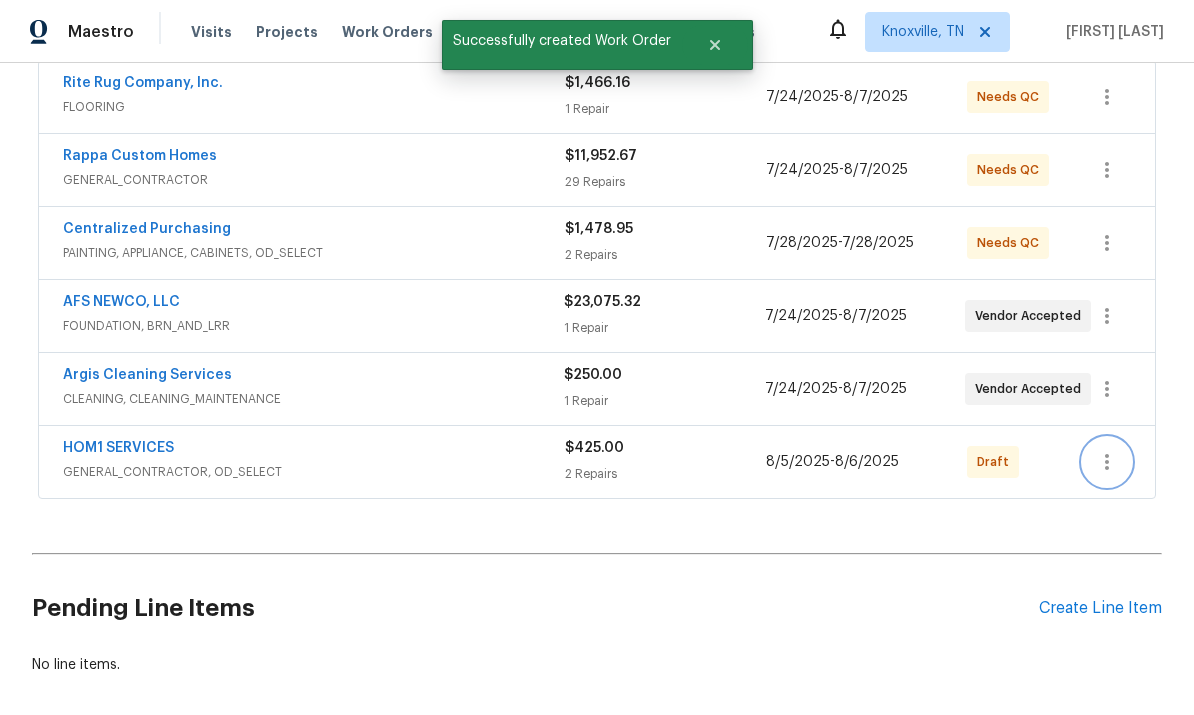 click 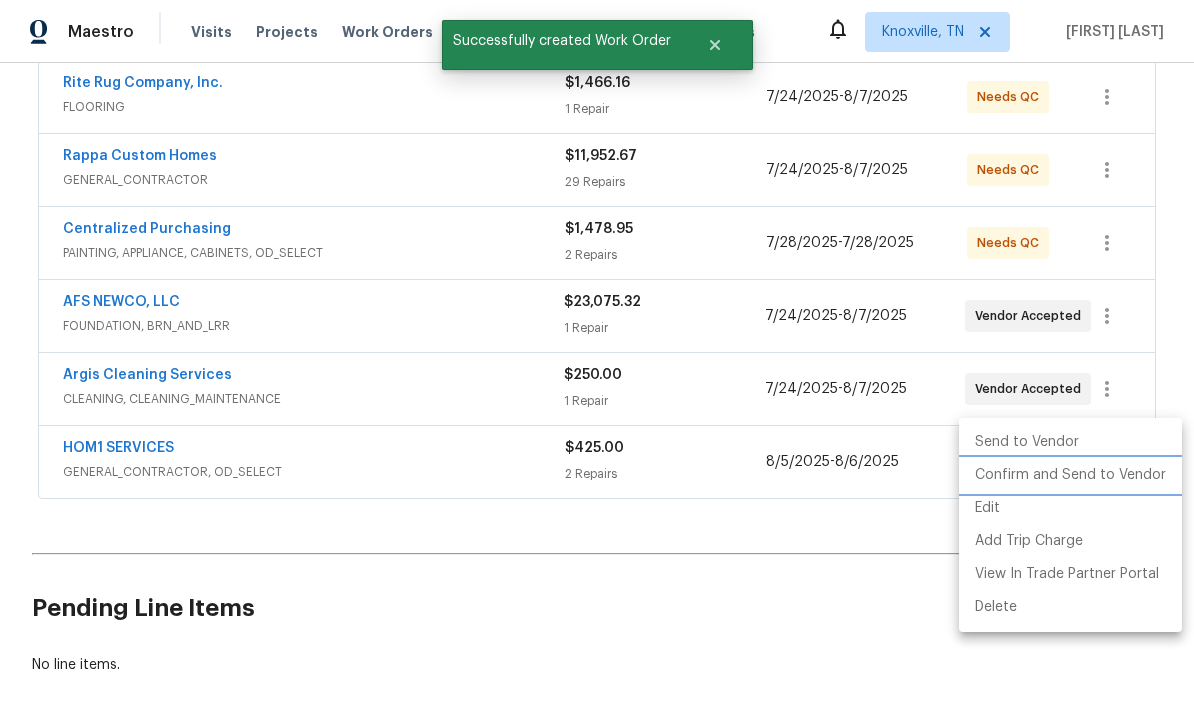 click on "Confirm and Send to Vendor" at bounding box center [1070, 475] 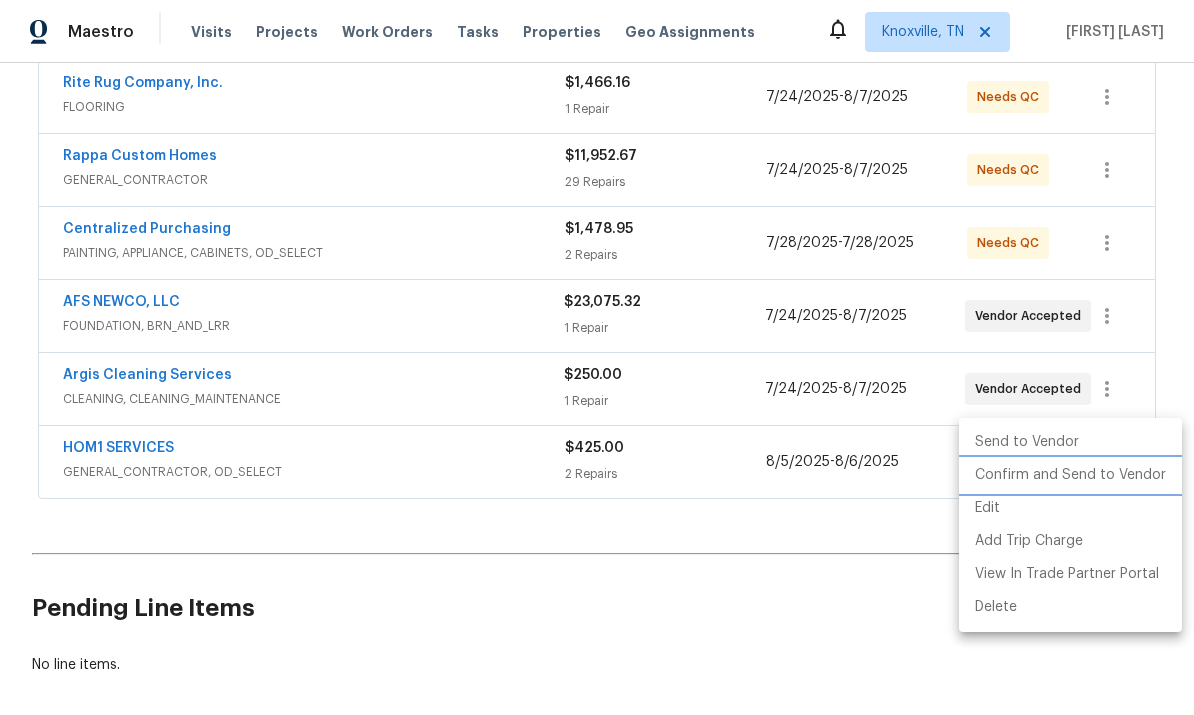 click on "Confirm and Send to Vendor" at bounding box center [1070, 475] 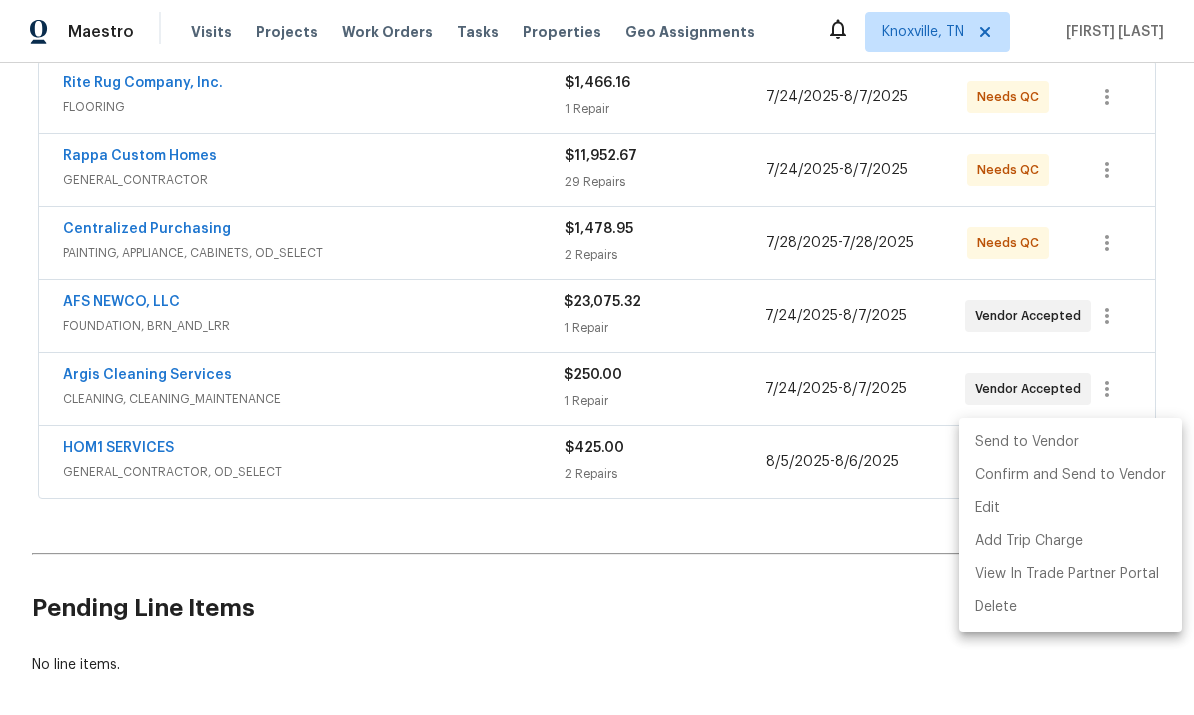 click at bounding box center (597, 357) 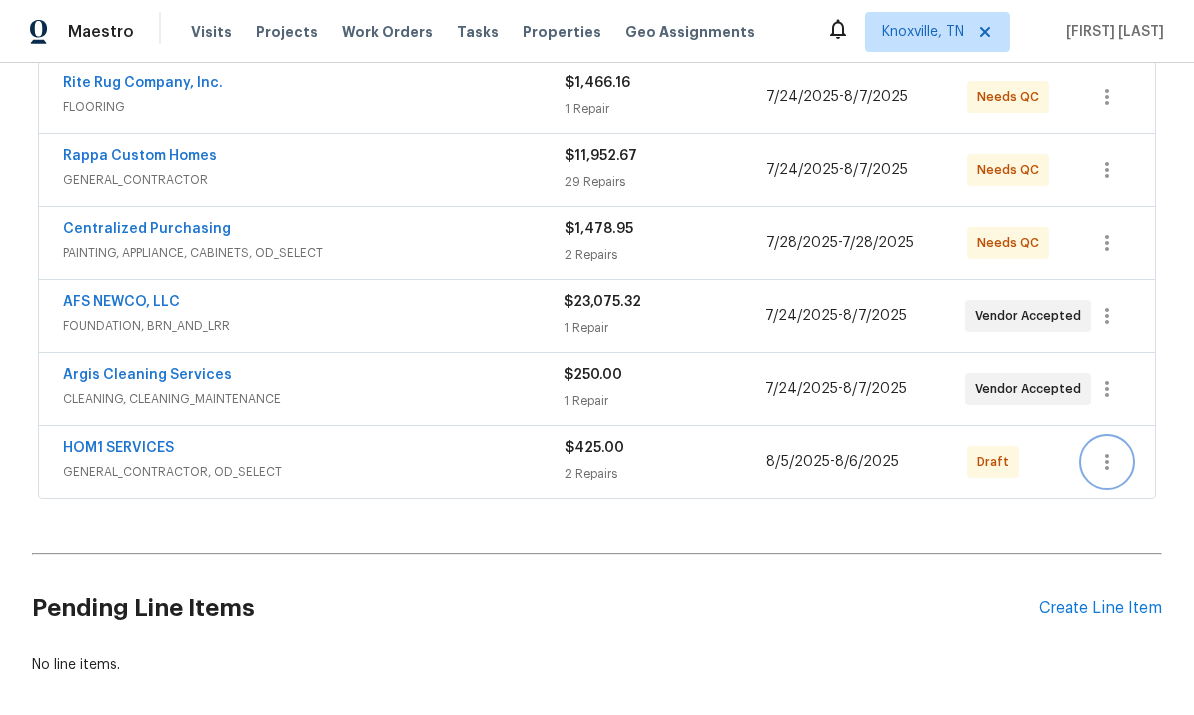 click 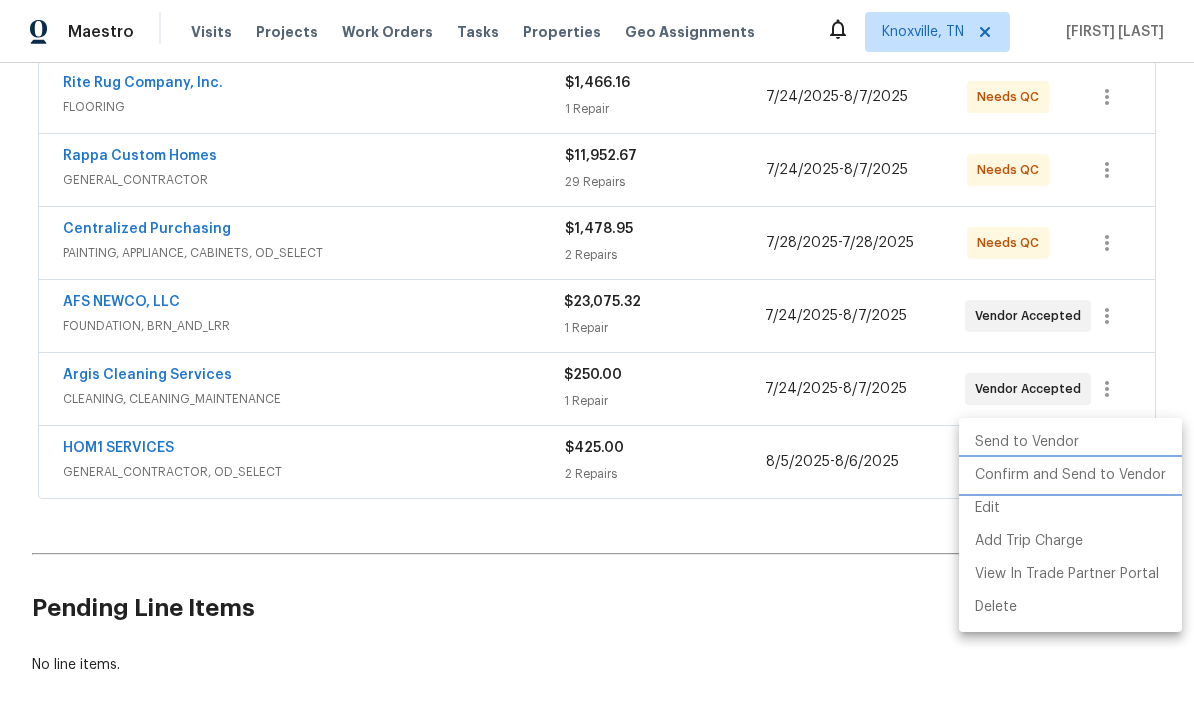 click on "Confirm and Send to Vendor" at bounding box center [1070, 475] 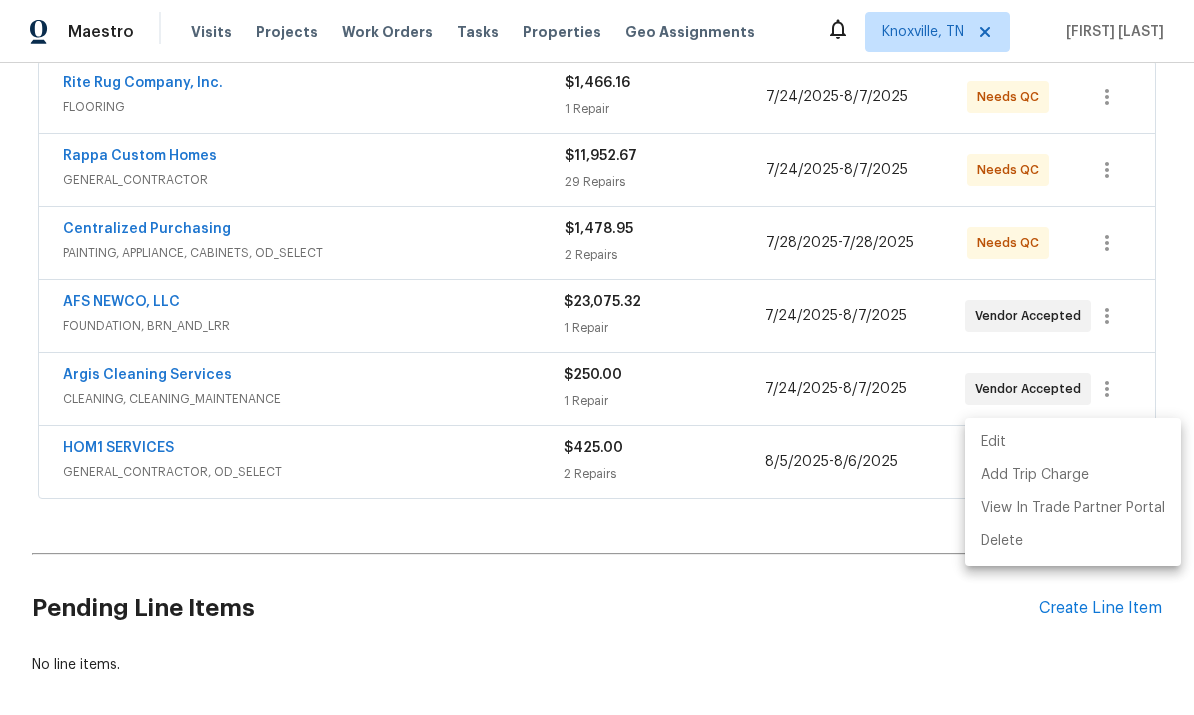 click at bounding box center (597, 357) 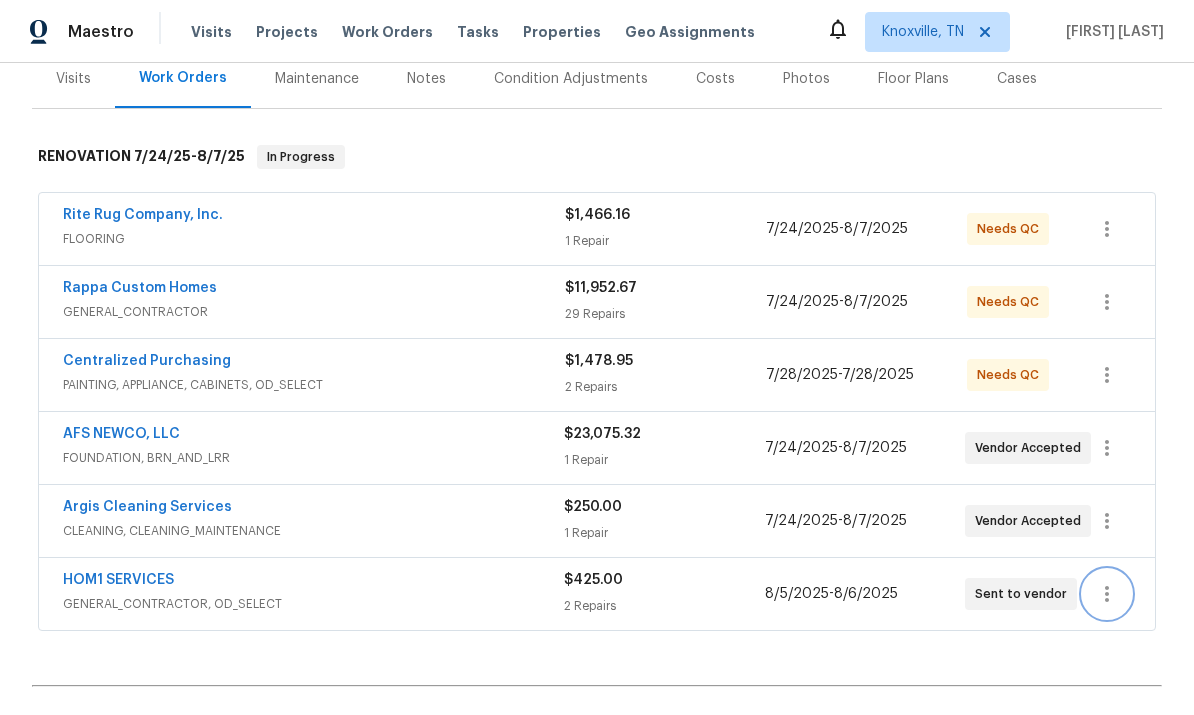 scroll, scrollTop: 272, scrollLeft: 0, axis: vertical 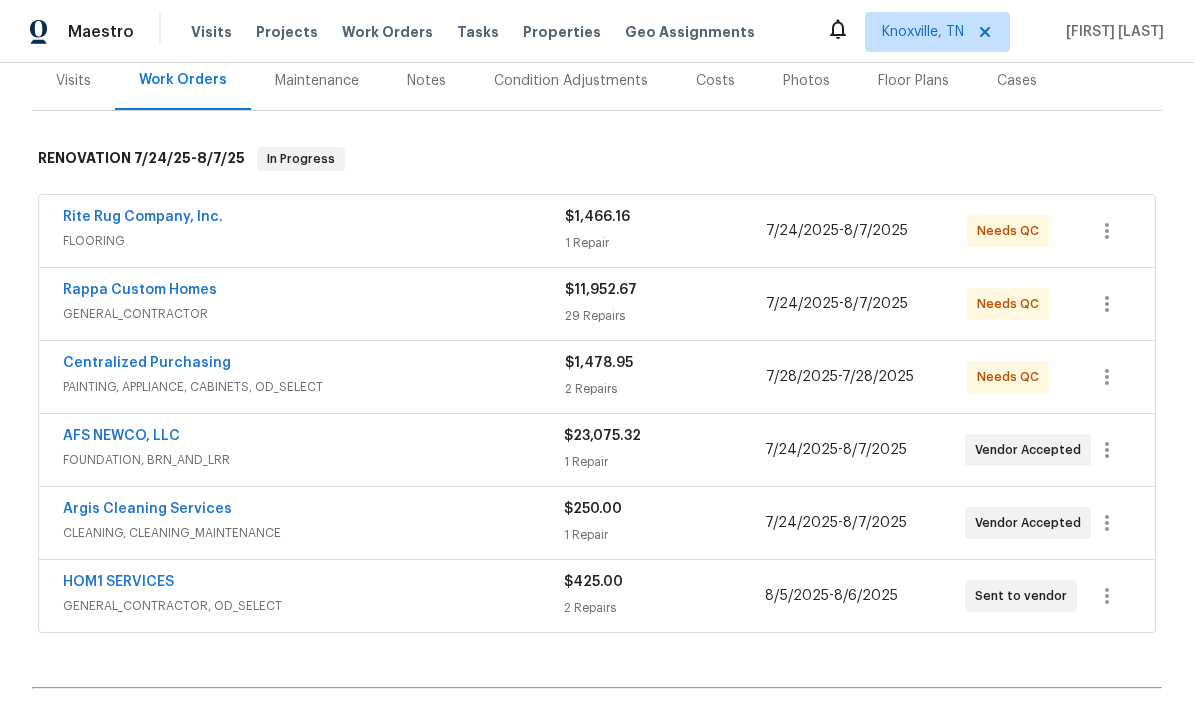 click on "Rite Rug Company, Inc." at bounding box center [314, 219] 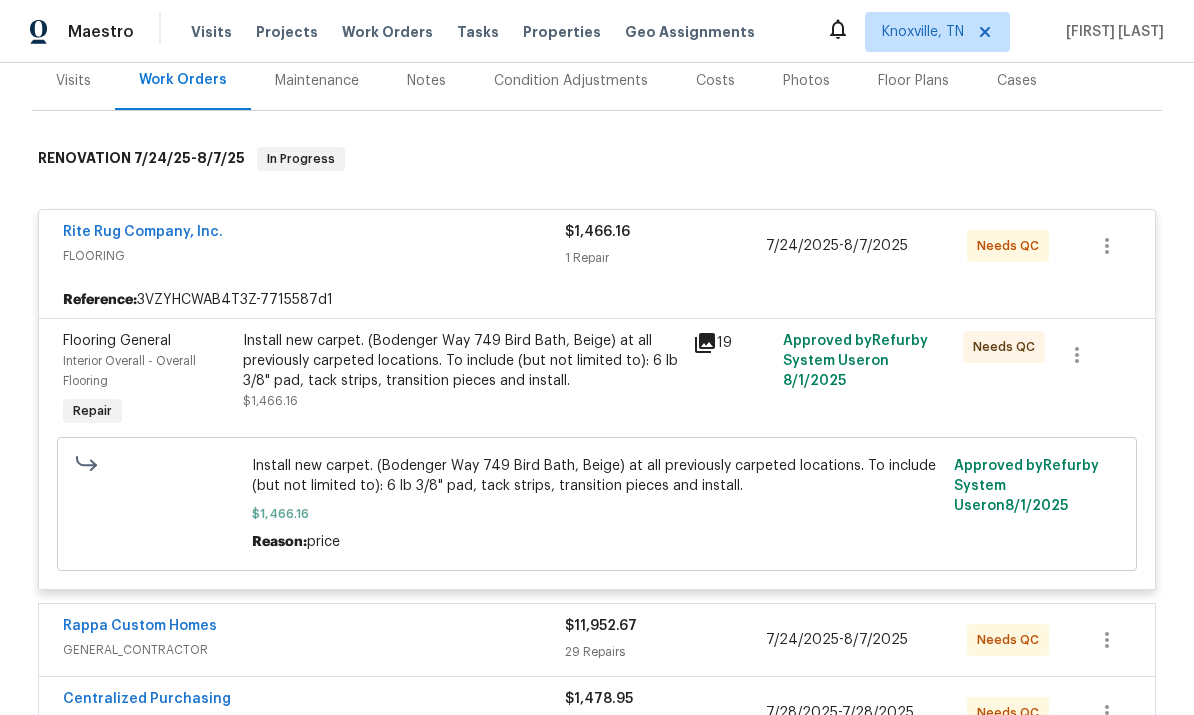 click on "Install new carpet. ([BRAND] [STREET], [COLOR]) at all previously carpeted locations. To include (but not limited to): 6 lb 3/8" pad, tack strips, transition pieces and install. [PRICE]" at bounding box center [462, 371] 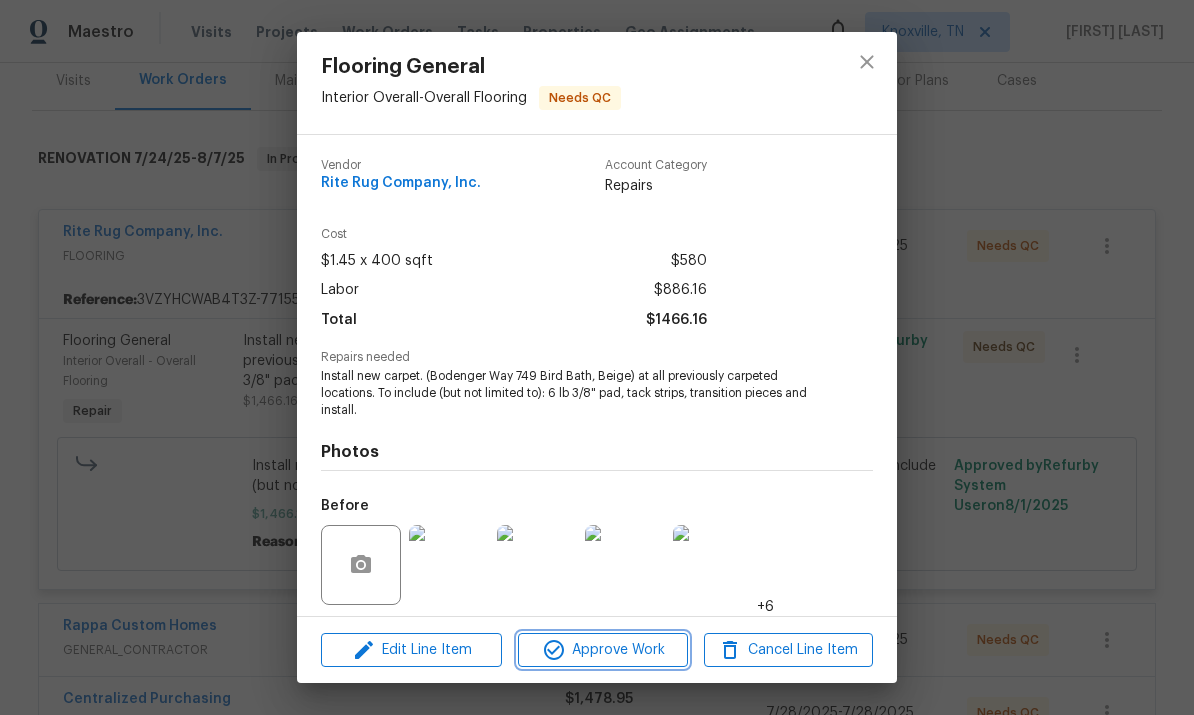 click on "Approve Work" at bounding box center (602, 650) 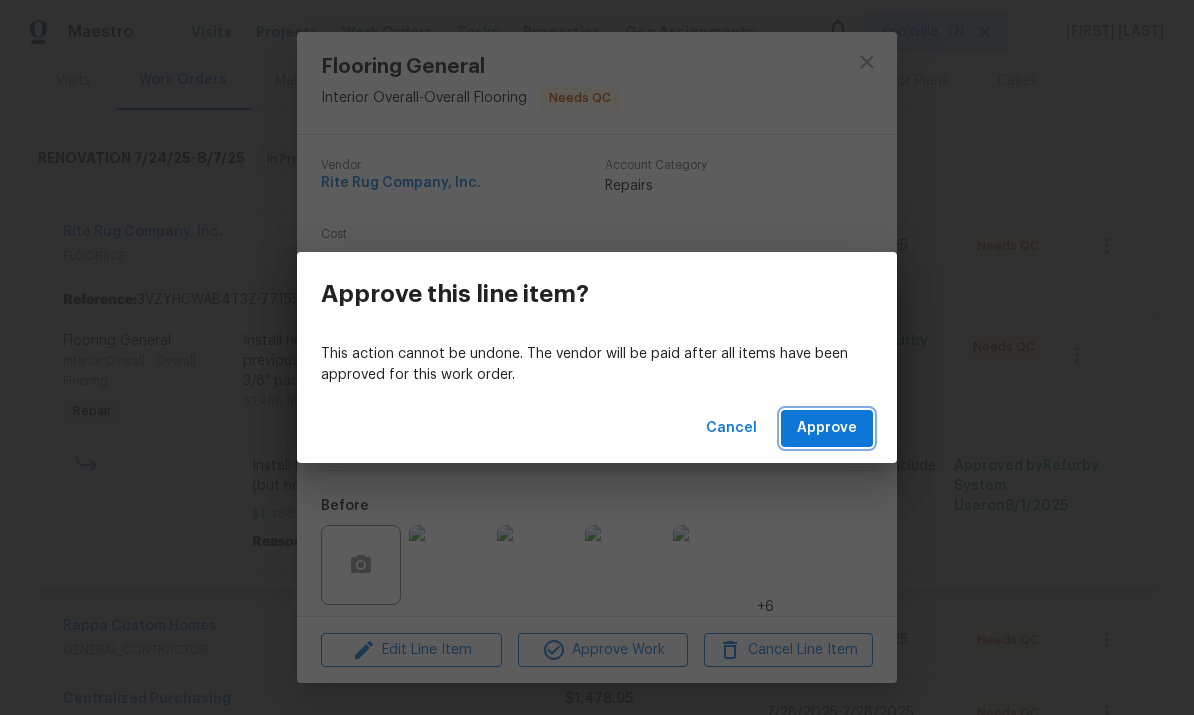 click on "Approve" at bounding box center (827, 428) 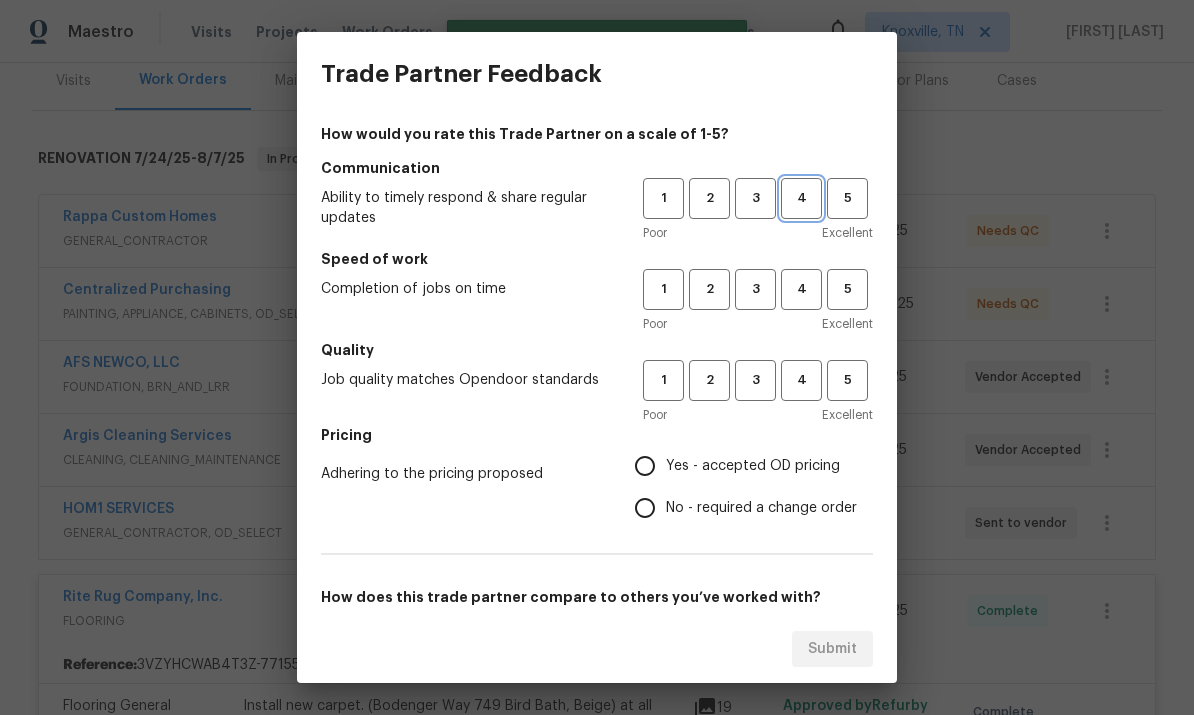 click on "4" at bounding box center [801, 198] 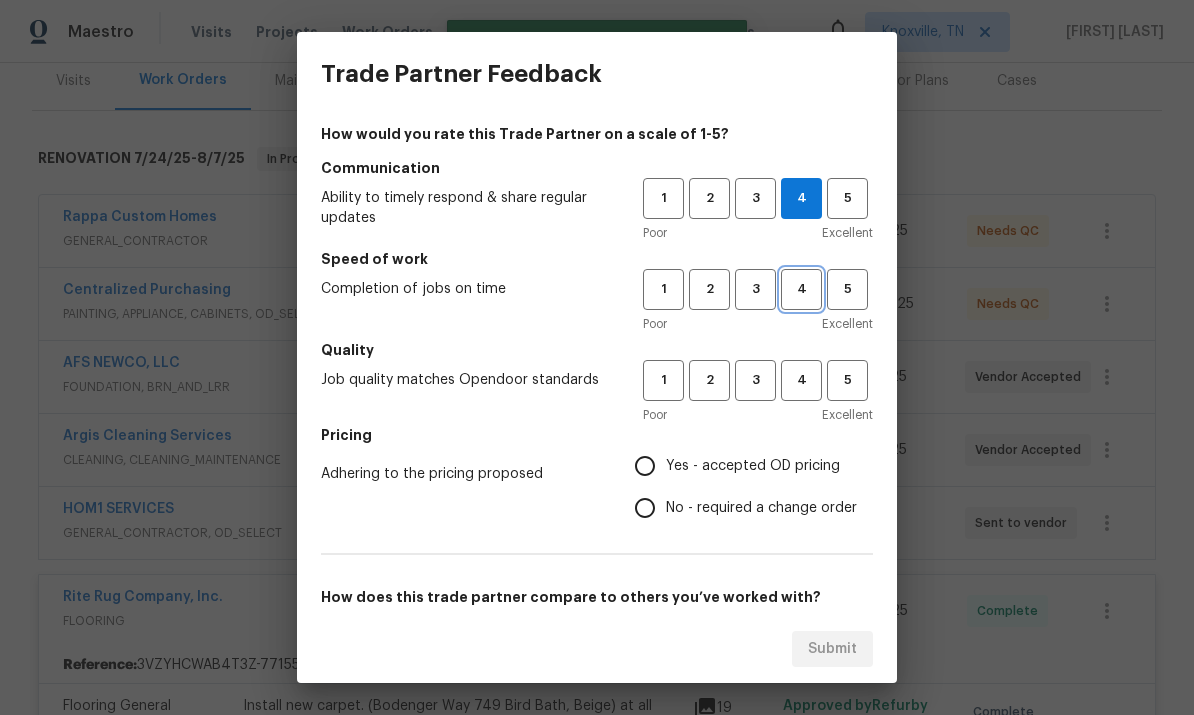 click on "4" at bounding box center (801, 289) 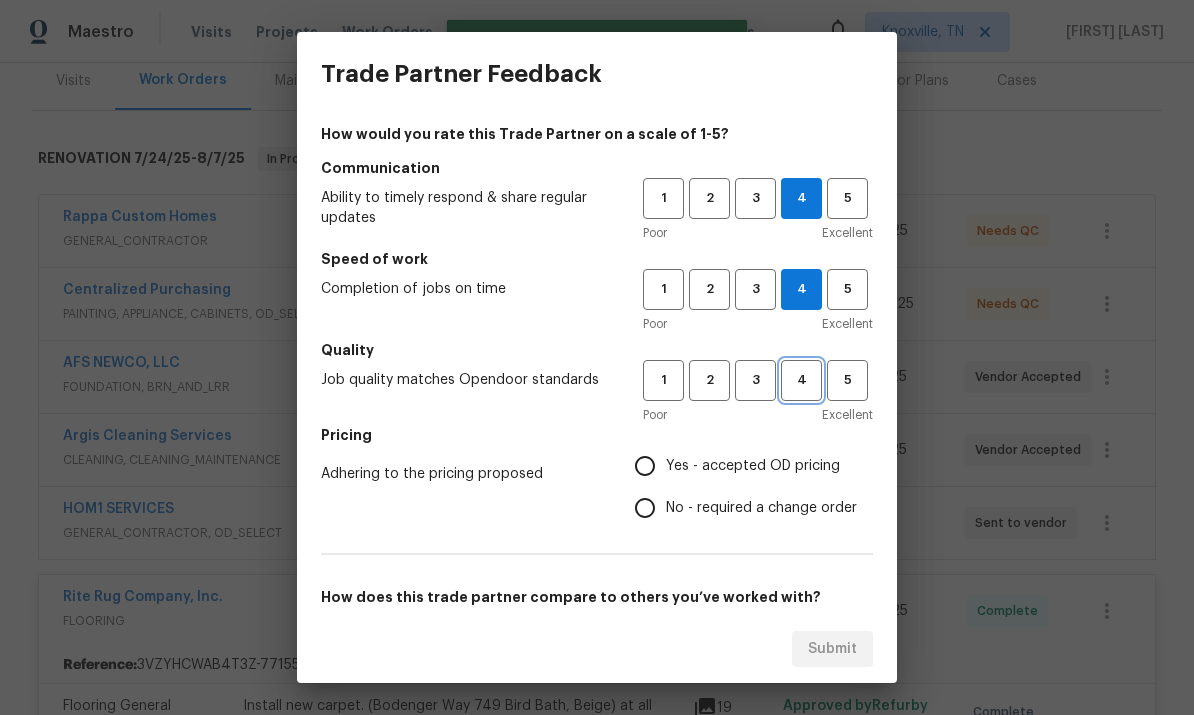 click on "4" at bounding box center (801, 380) 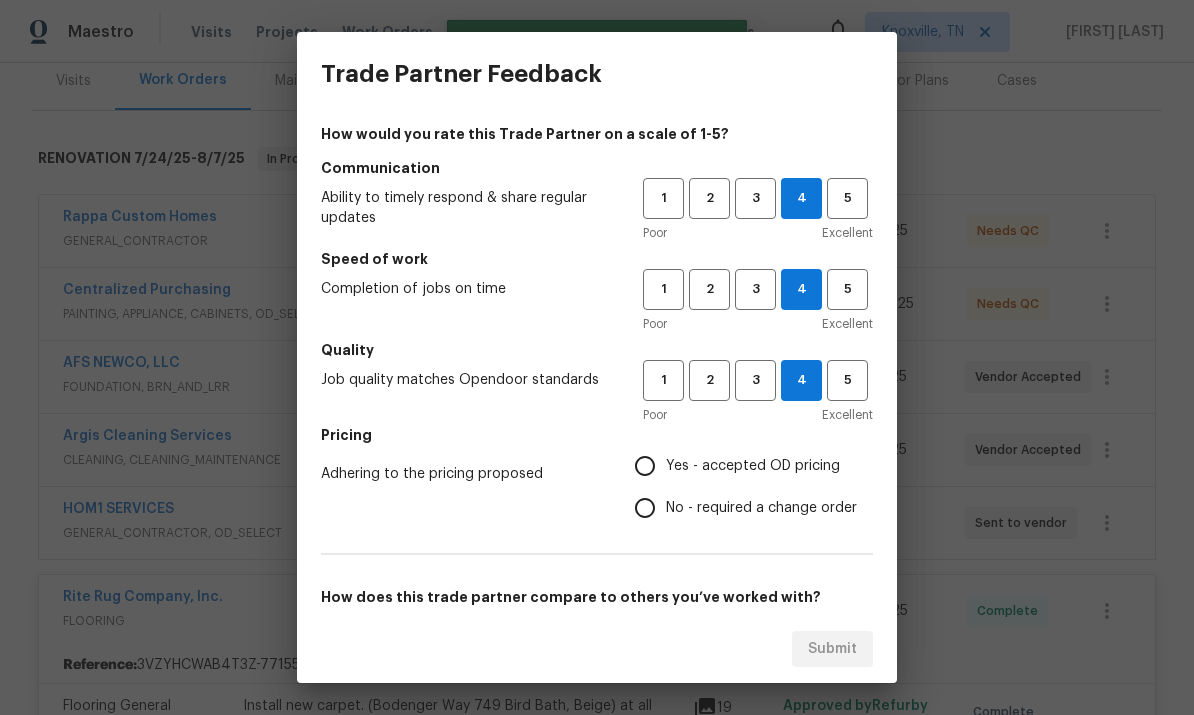 click on "Yes - accepted OD pricing" at bounding box center [645, 466] 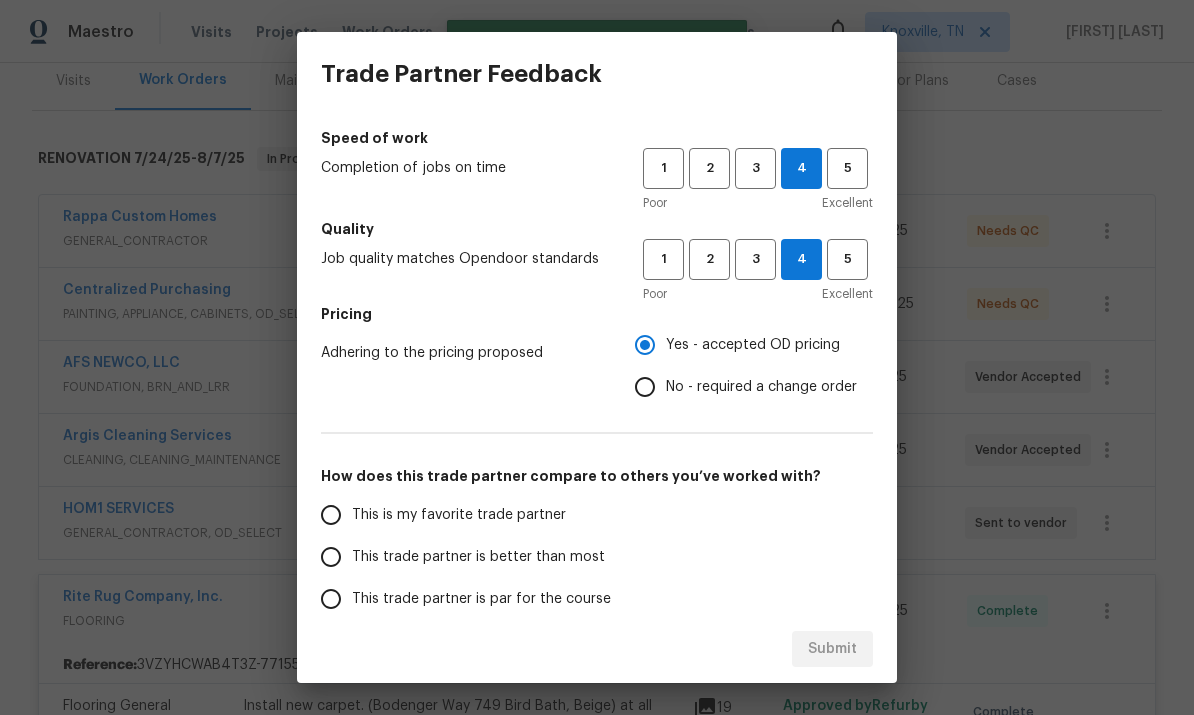 scroll, scrollTop: 122, scrollLeft: 0, axis: vertical 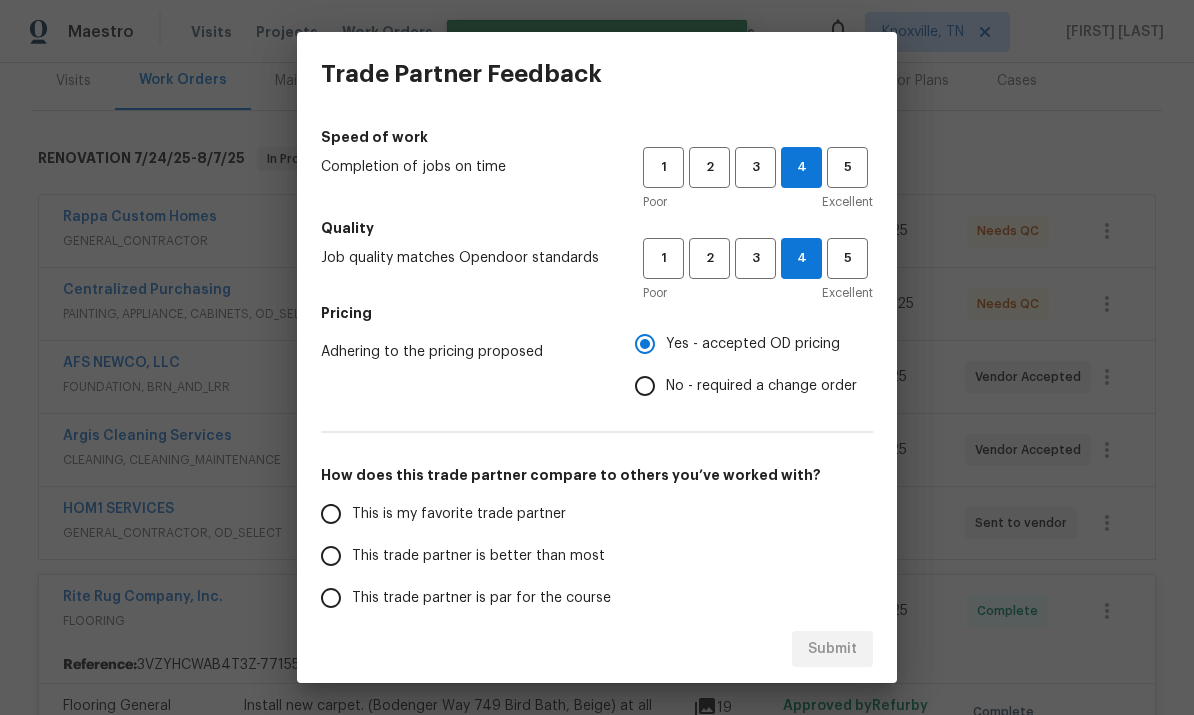 click on "This trade partner is better than most" at bounding box center (468, 556) 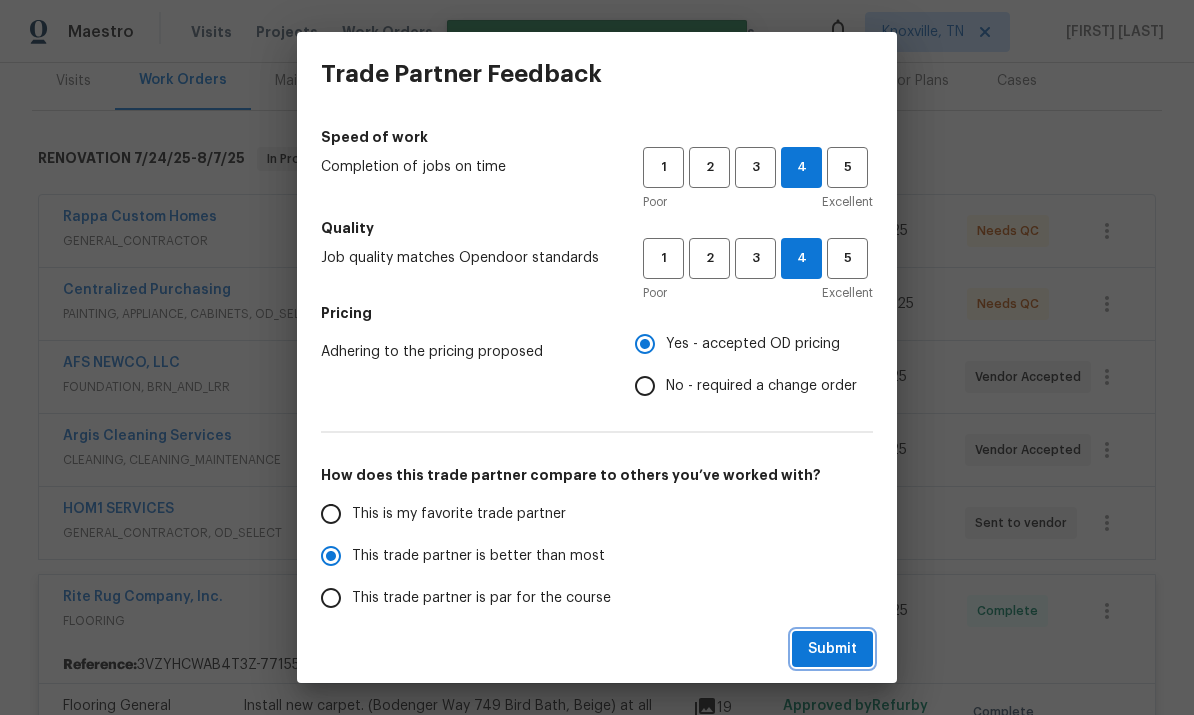 click on "Submit" at bounding box center (832, 649) 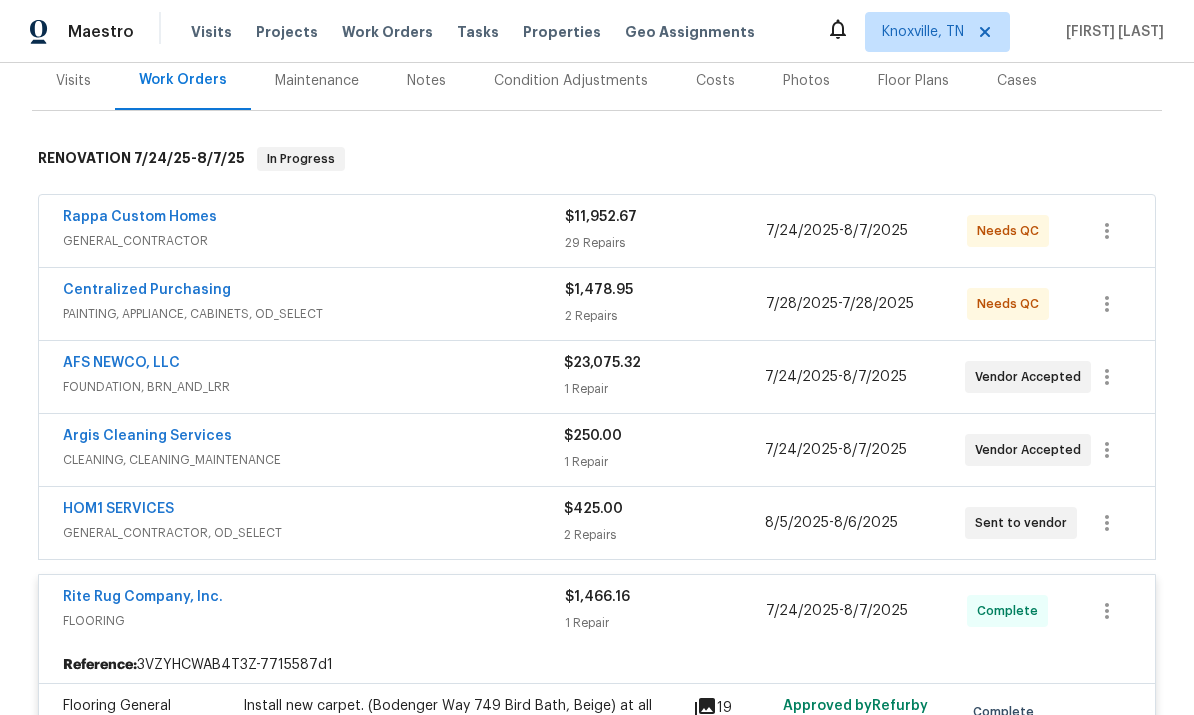 click on "Rappa Custom Homes" at bounding box center (314, 219) 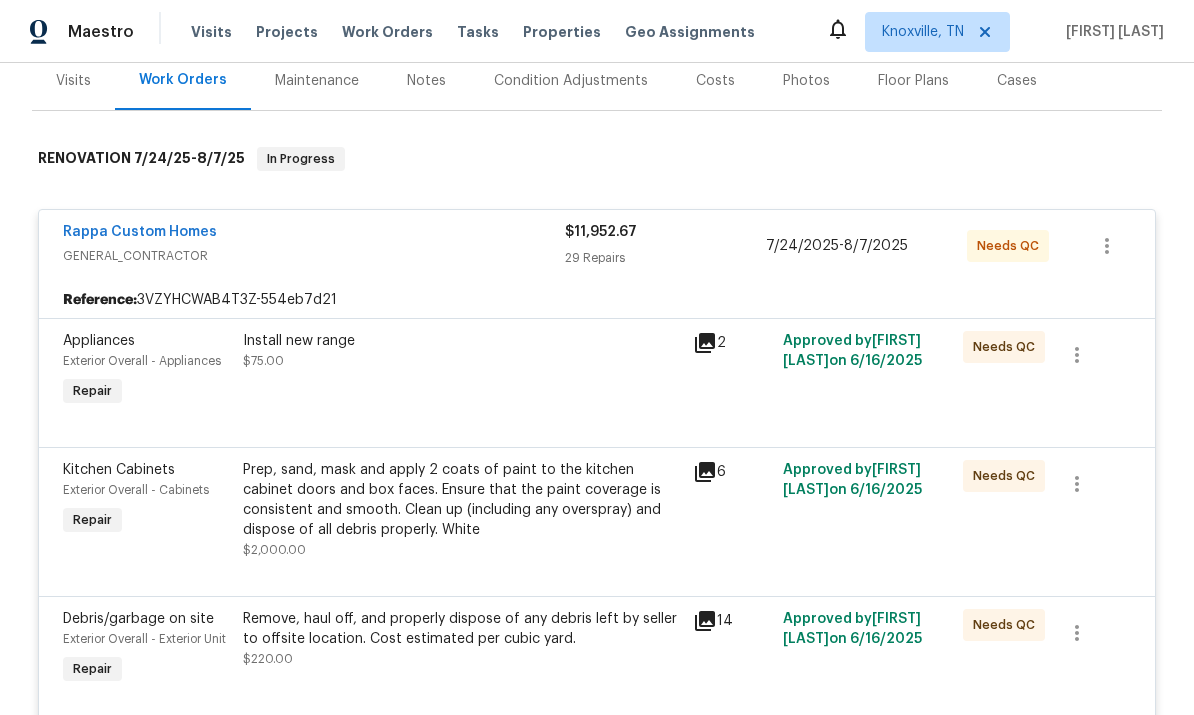 click on "Install new range [PRICE]" at bounding box center (462, 351) 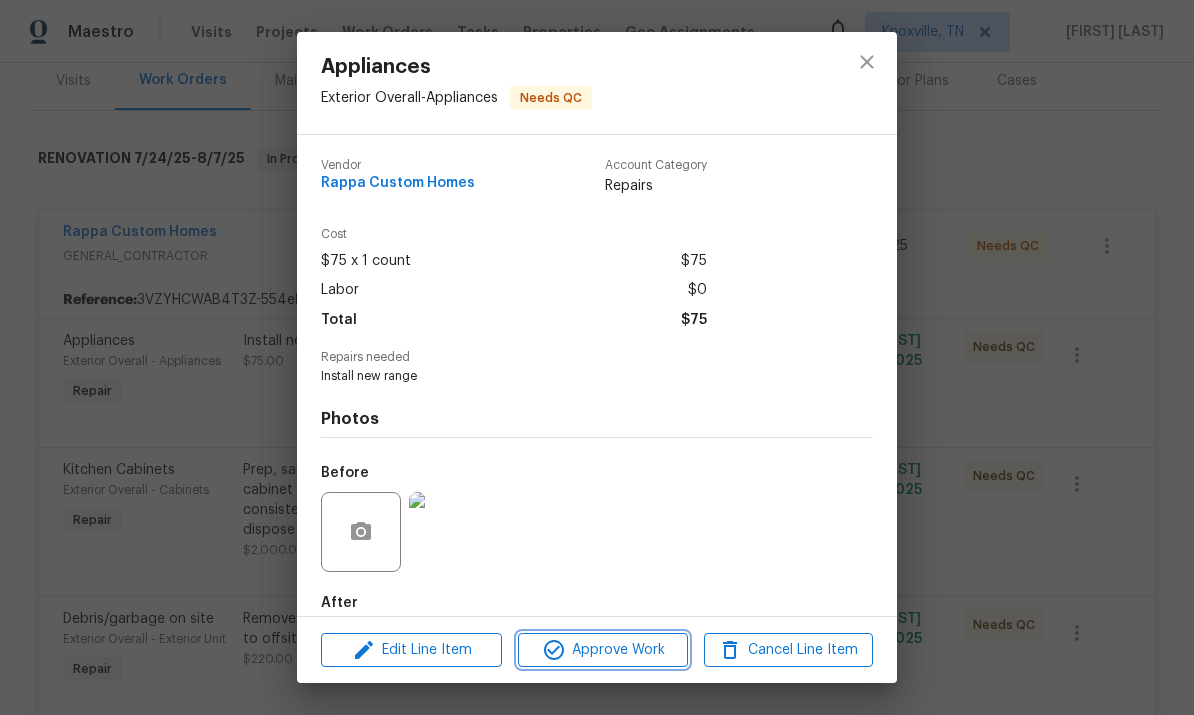 click on "Approve Work" at bounding box center [602, 650] 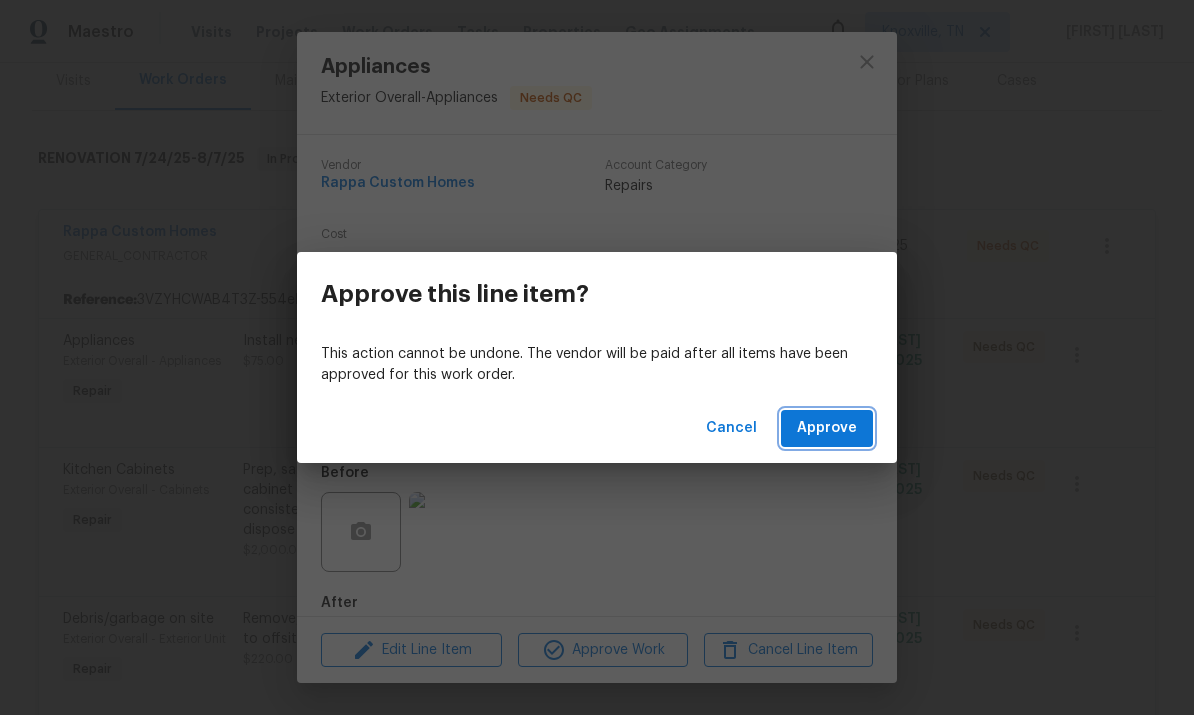 click on "Approve" at bounding box center (827, 428) 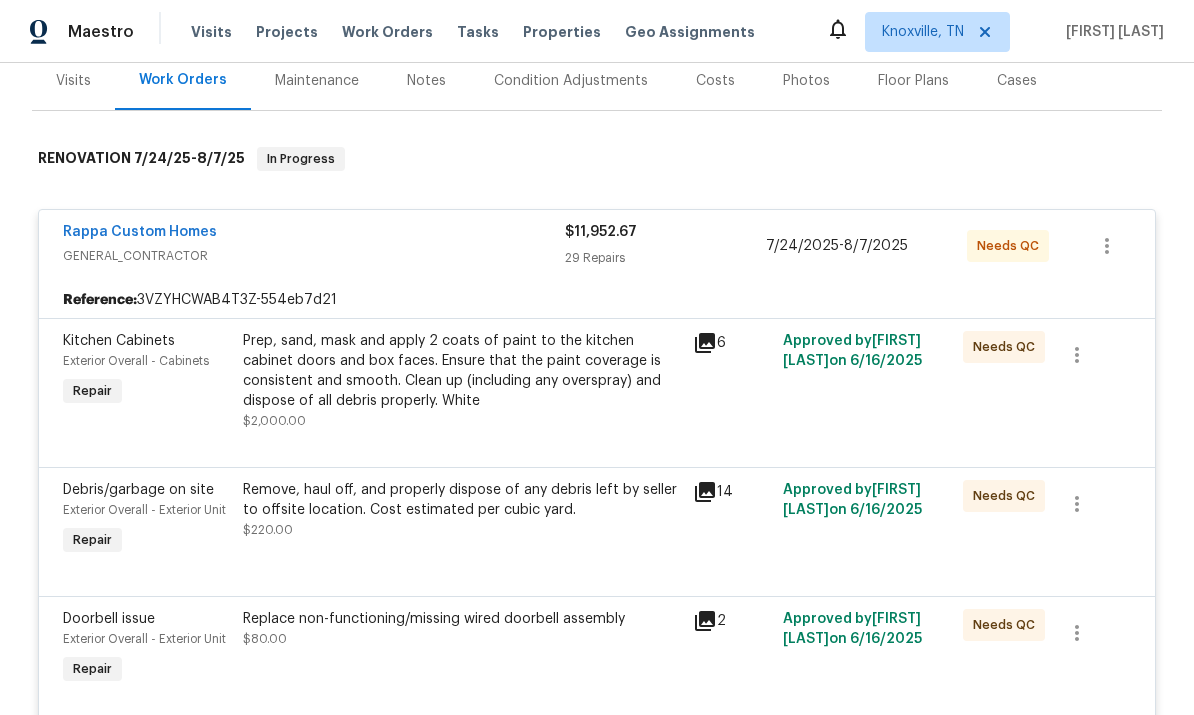click on "Prep, sand, mask and apply 2 coats of paint to the kitchen cabinet doors and box faces. Ensure that the paint coverage is consistent and smooth. Clean up (including any overspray) and dispose of all debris properly.
White" at bounding box center [462, 371] 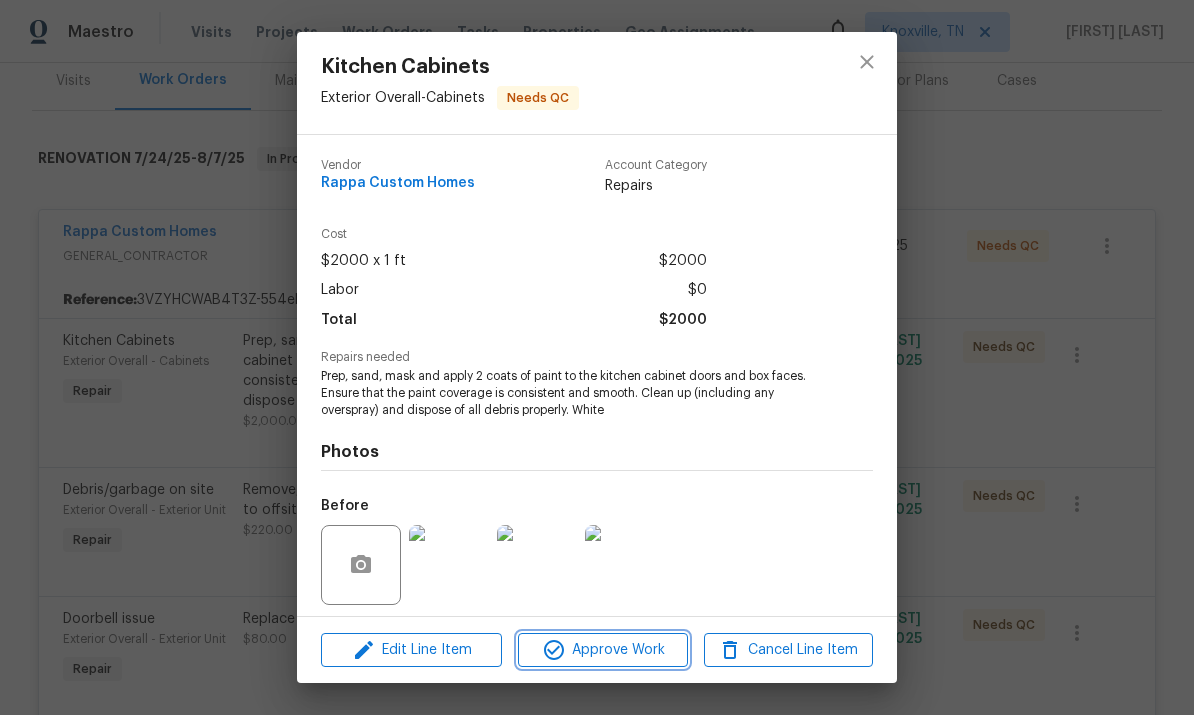 click on "Approve Work" at bounding box center [602, 650] 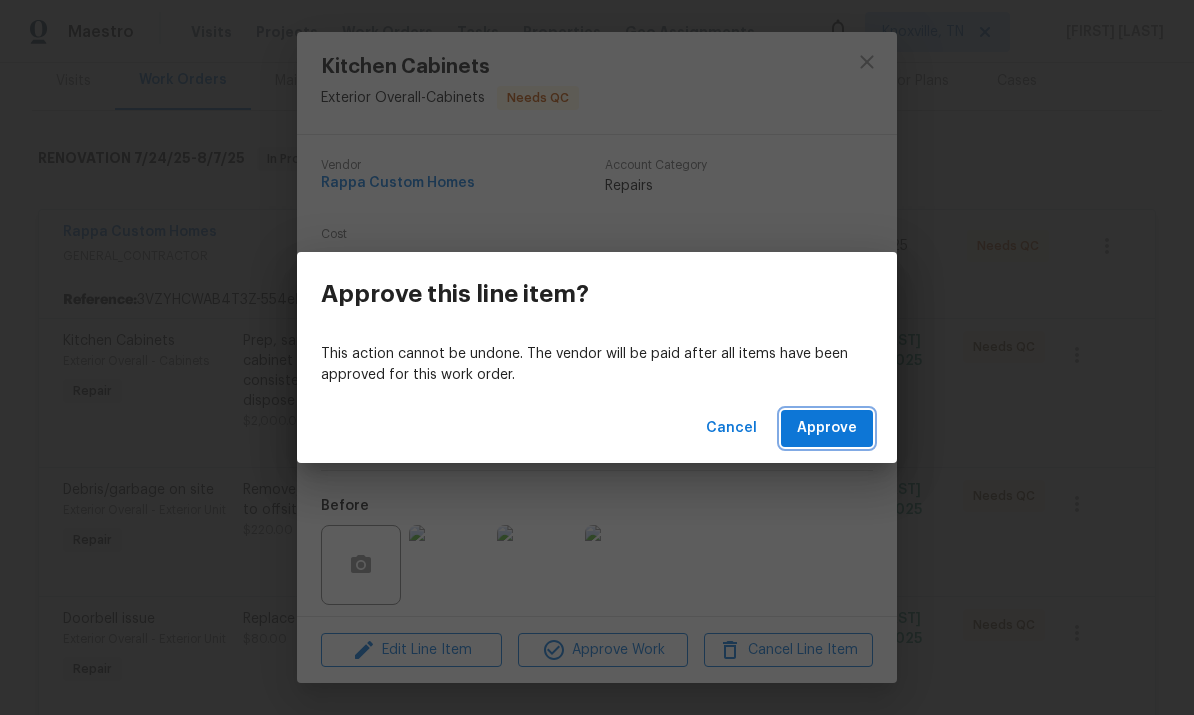 click on "Approve" at bounding box center [827, 428] 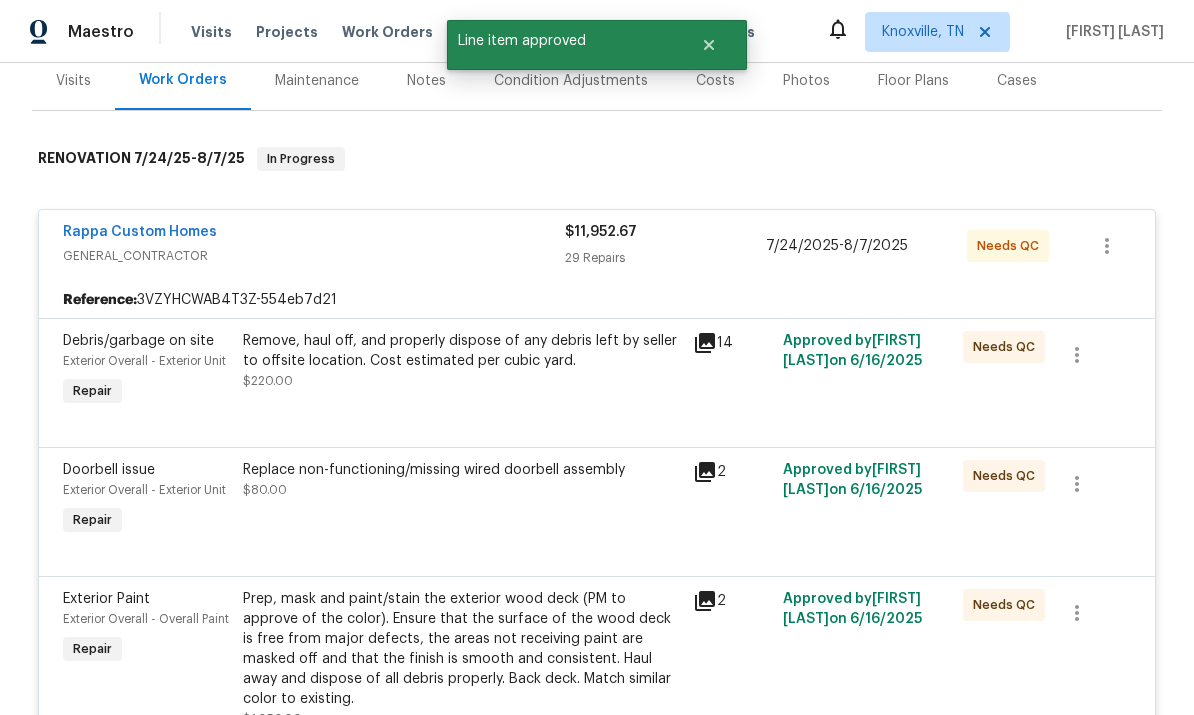 click on "Remove, haul off, and properly dispose of any debris left by seller to offsite location. Cost estimated per cubic yard. [PRICE]" at bounding box center [462, 361] 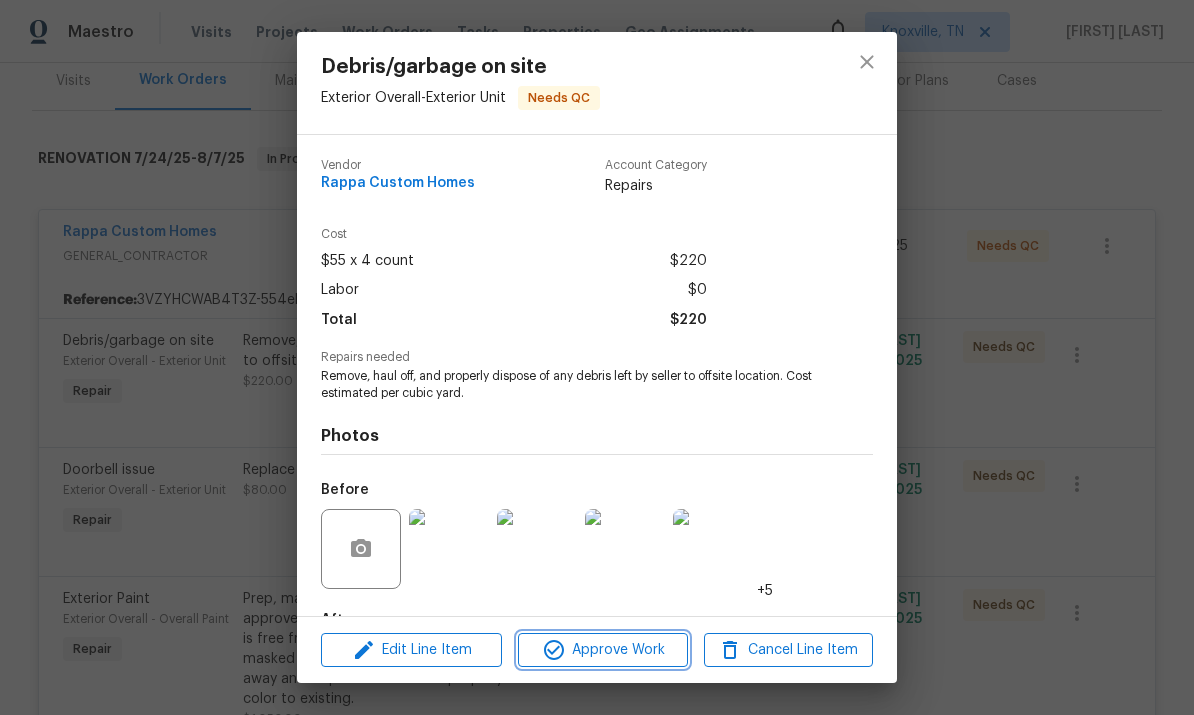 click on "Approve Work" at bounding box center (602, 650) 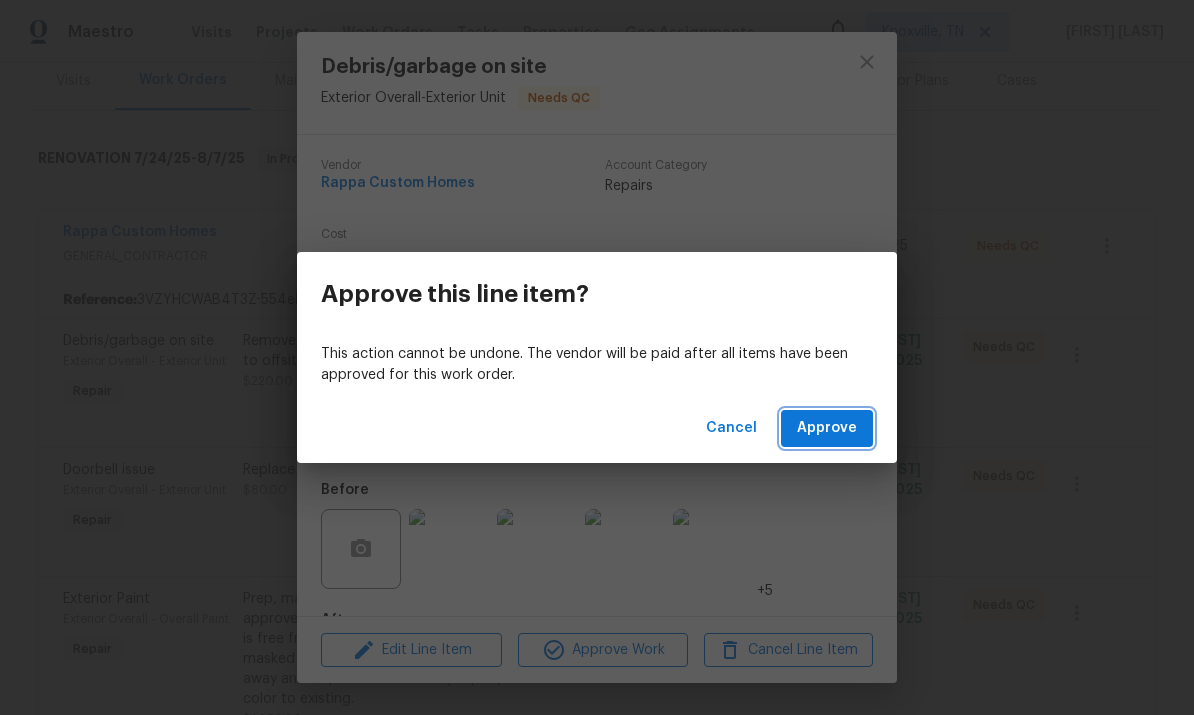 click on "Approve" at bounding box center [827, 428] 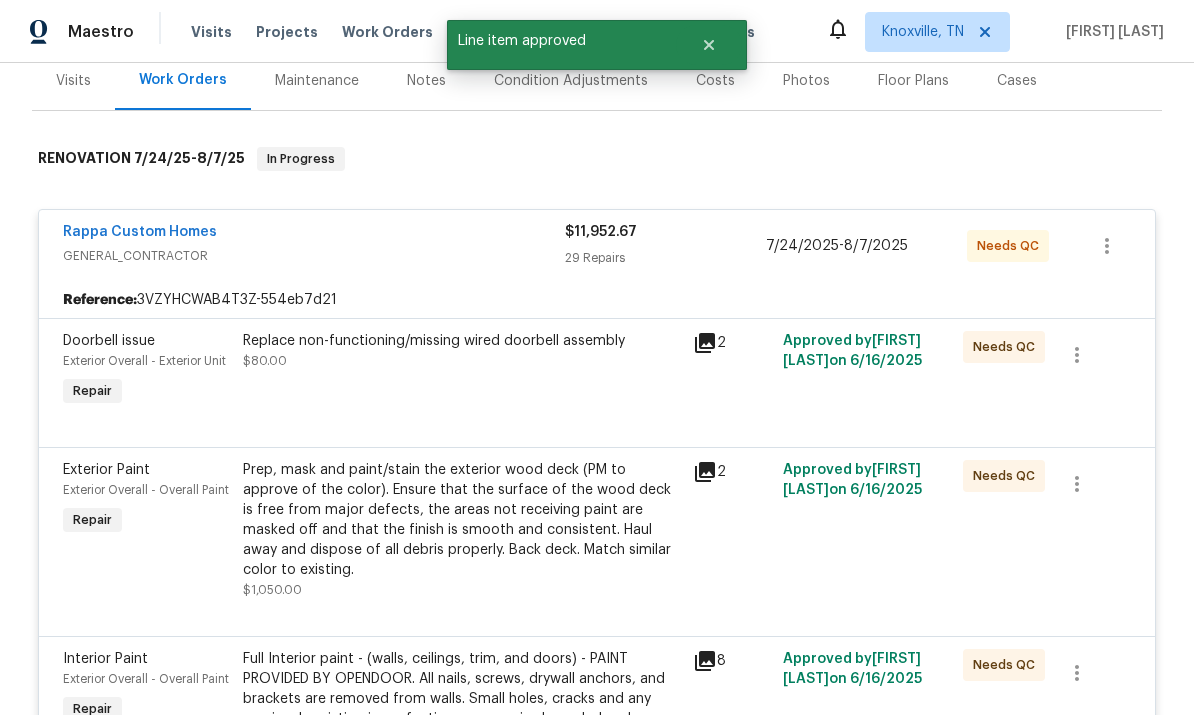 click on "Replace non-functioning/missing wired doorbell assembly $80.00" at bounding box center [462, 371] 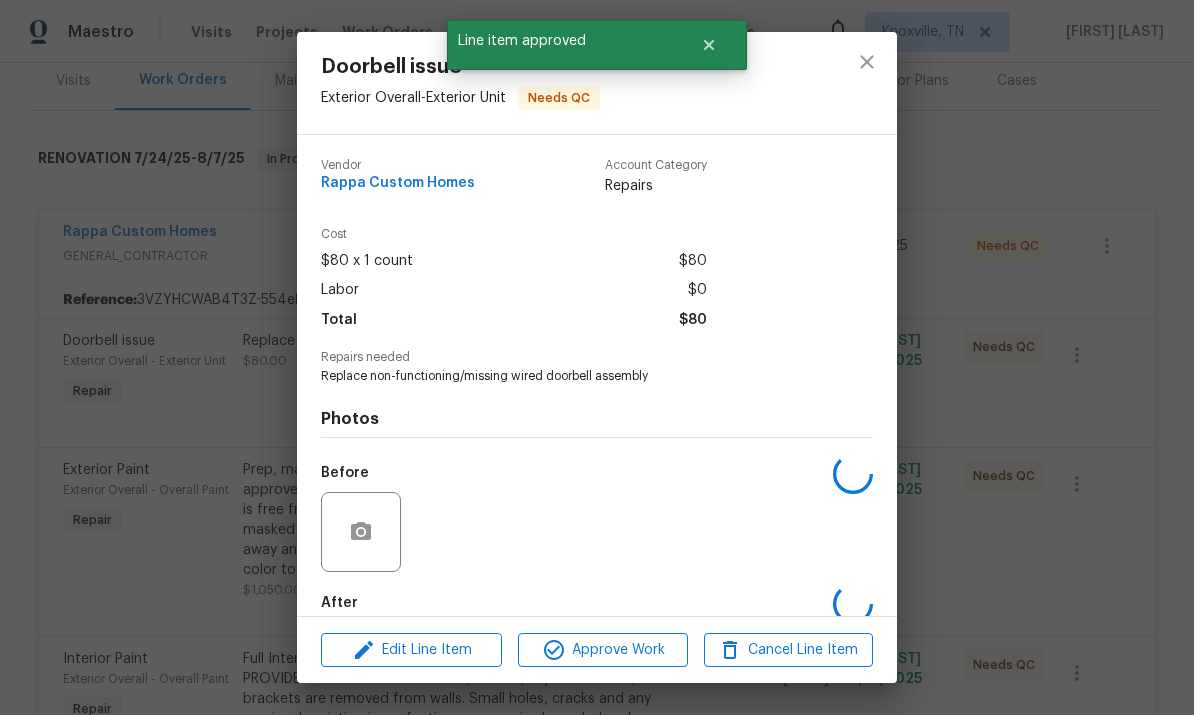 click on "Approve Work" at bounding box center (602, 650) 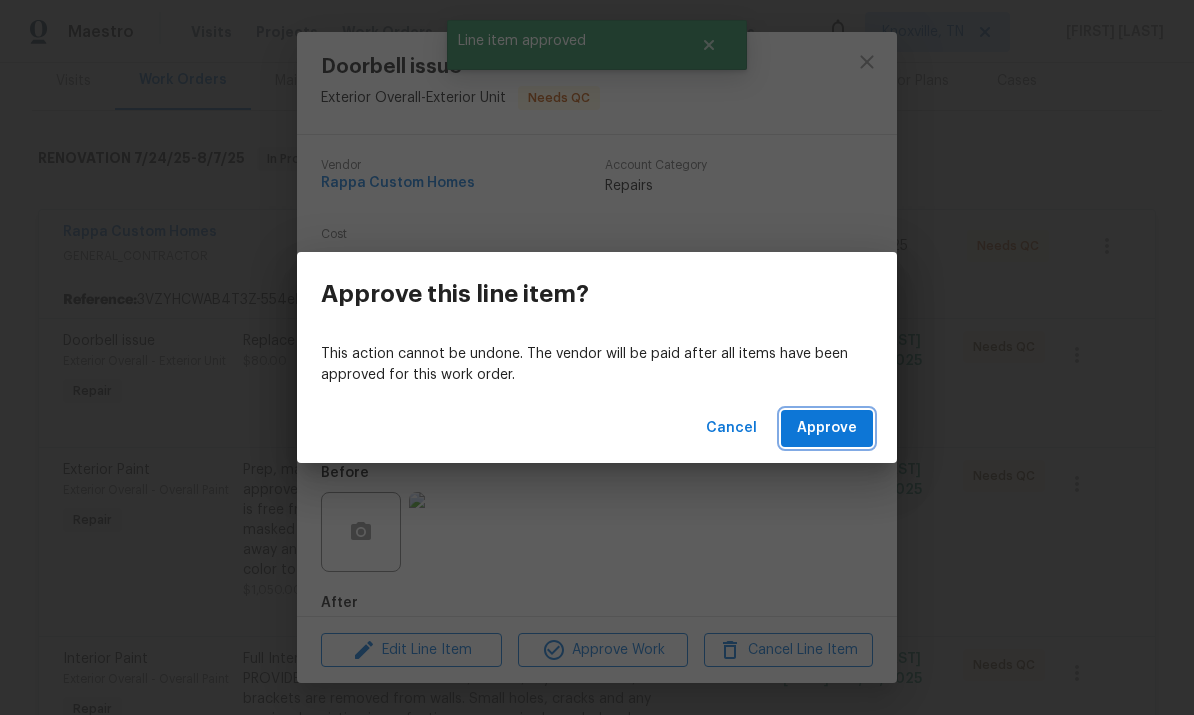 click on "Approve" at bounding box center (827, 428) 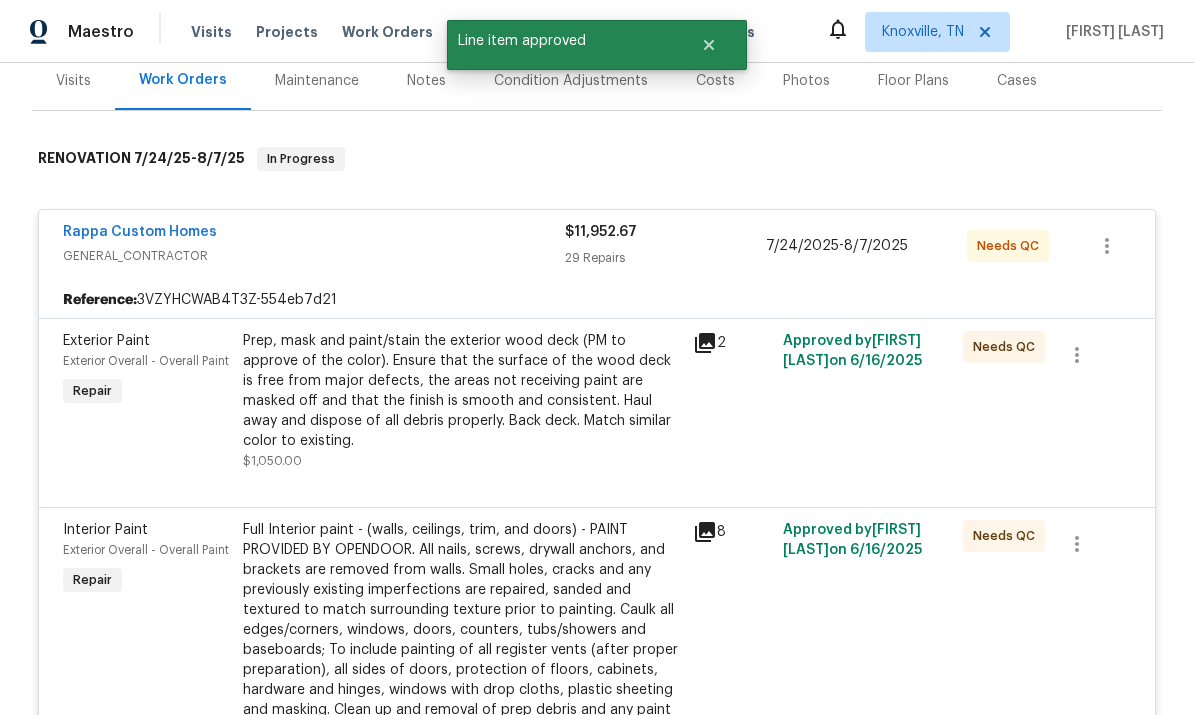 click on "Prep, mask and paint/stain the exterior wood deck  (PM to approve of the color). Ensure that the surface of the wood deck is free from major defects, the areas not receiving paint are masked off and that the finish is smooth and consistent. Haul away and dispose of all debris properly.
Back deck. Match similar color to existing." at bounding box center [462, 391] 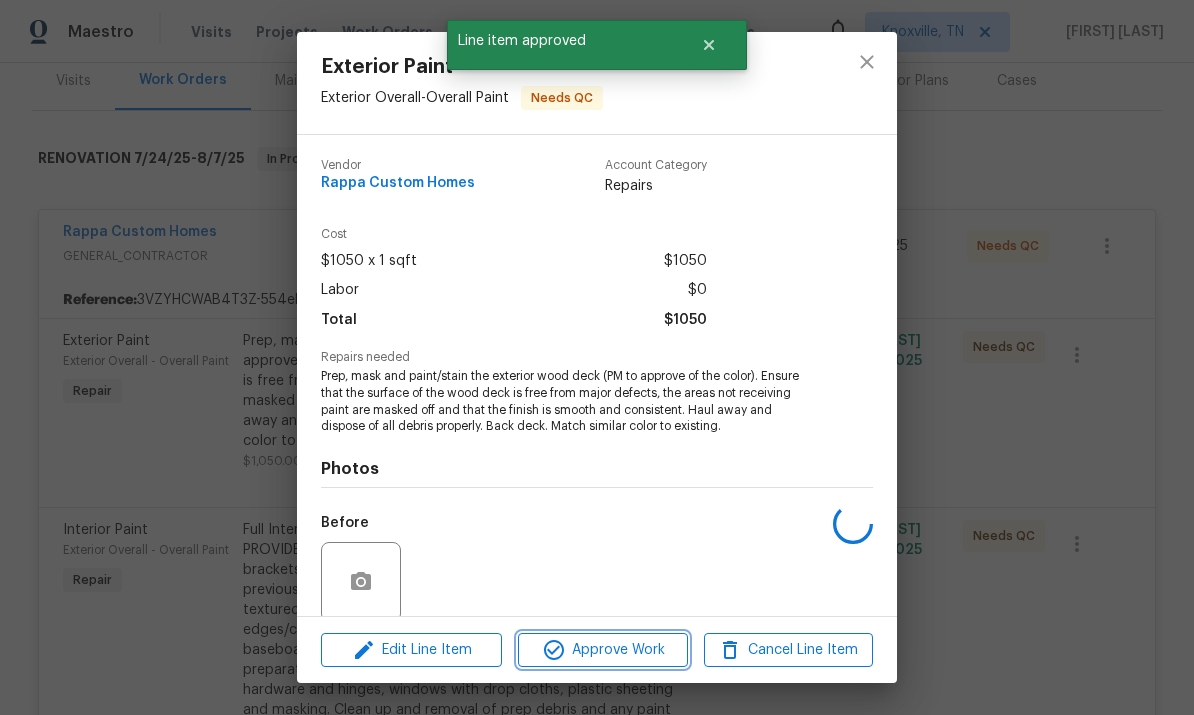 click on "Approve Work" at bounding box center [602, 650] 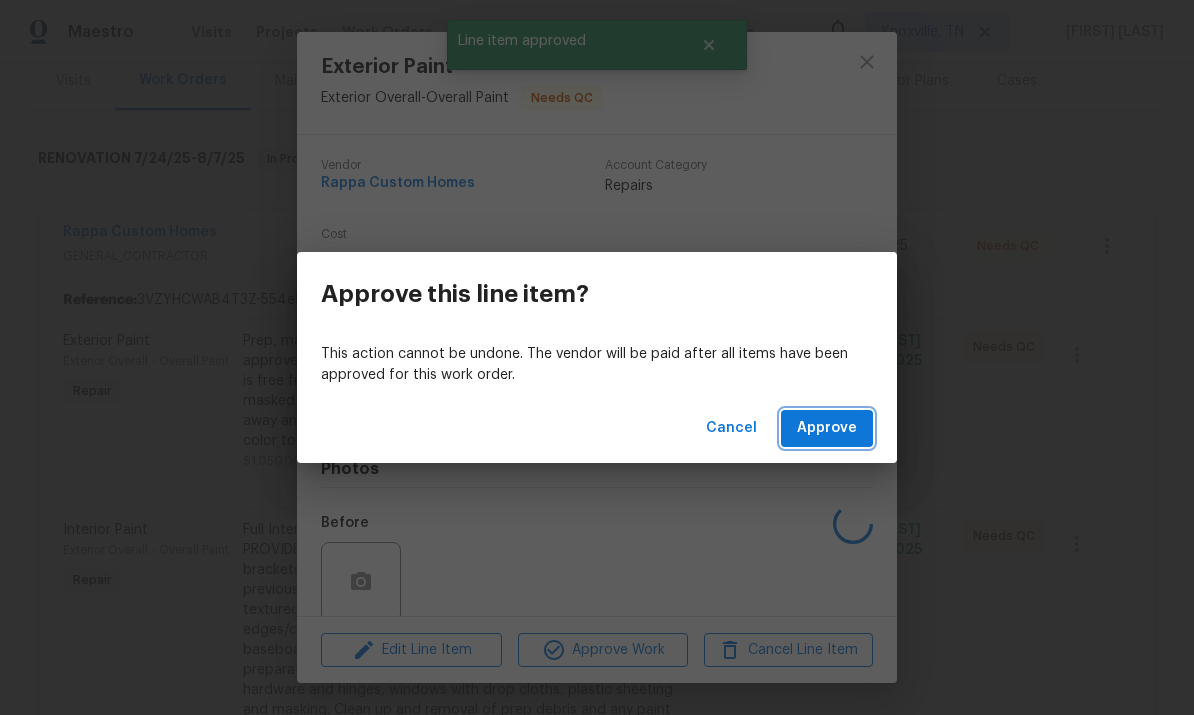 click on "Approve" at bounding box center [827, 428] 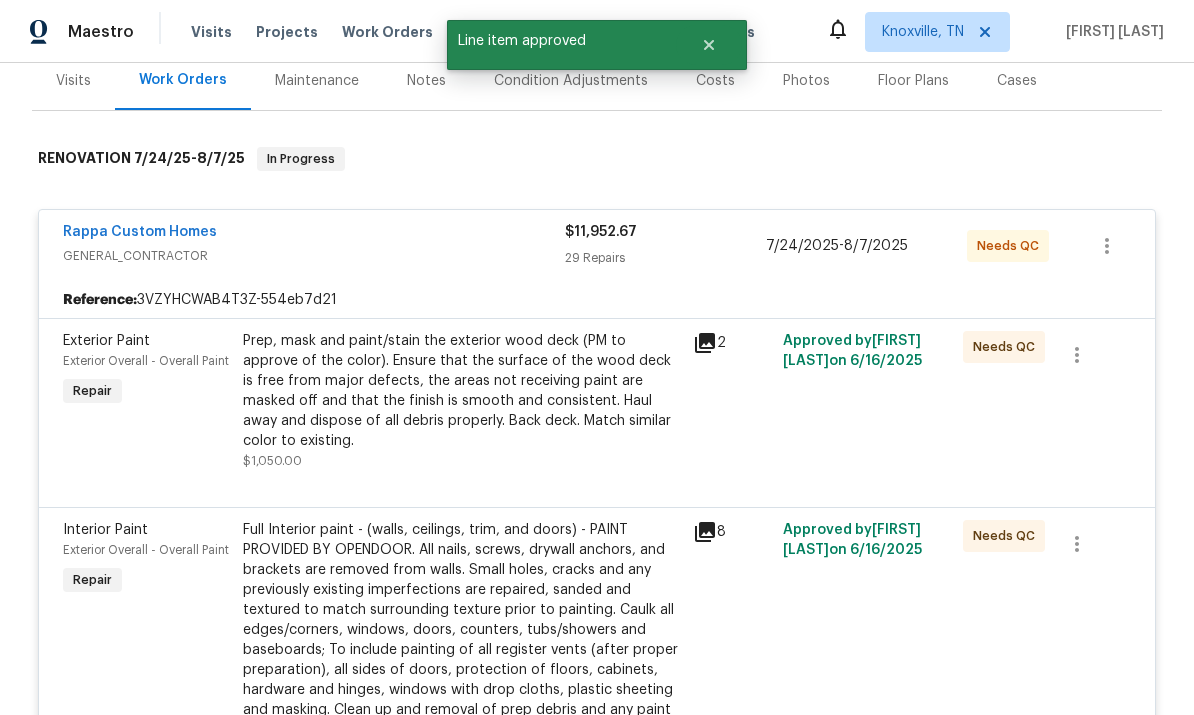 click on "Prep, mask and paint/stain the exterior wood deck  (PM to approve of the color). Ensure that the surface of the wood deck is free from major defects, the areas not receiving paint are masked off and that the finish is smooth and consistent. Haul away and dispose of all debris properly.
Back deck. Match similar color to existing." at bounding box center (462, 391) 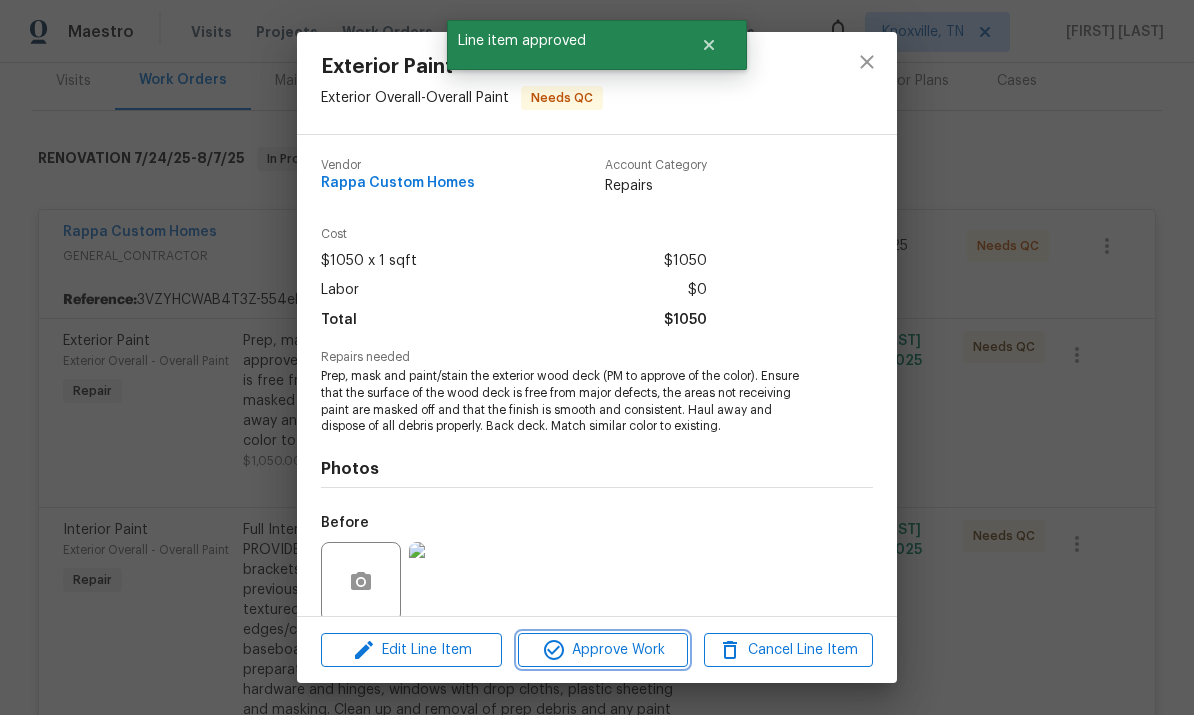 click on "Approve Work" at bounding box center (602, 650) 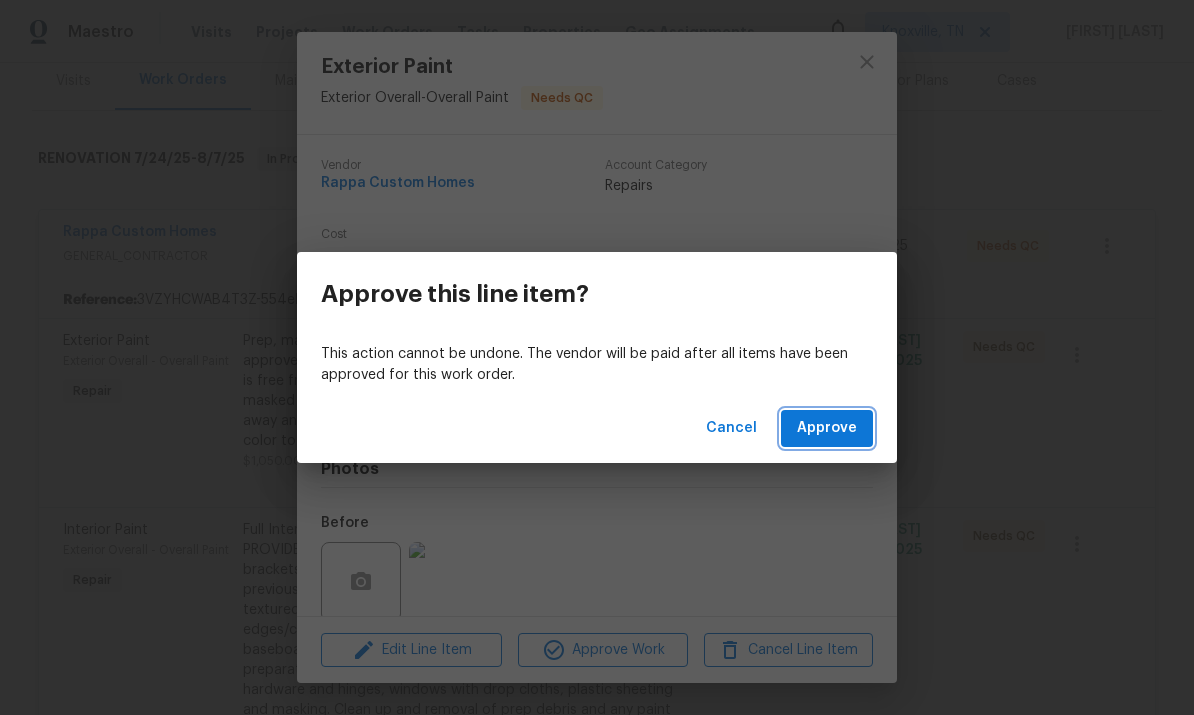 click on "Approve" at bounding box center [827, 428] 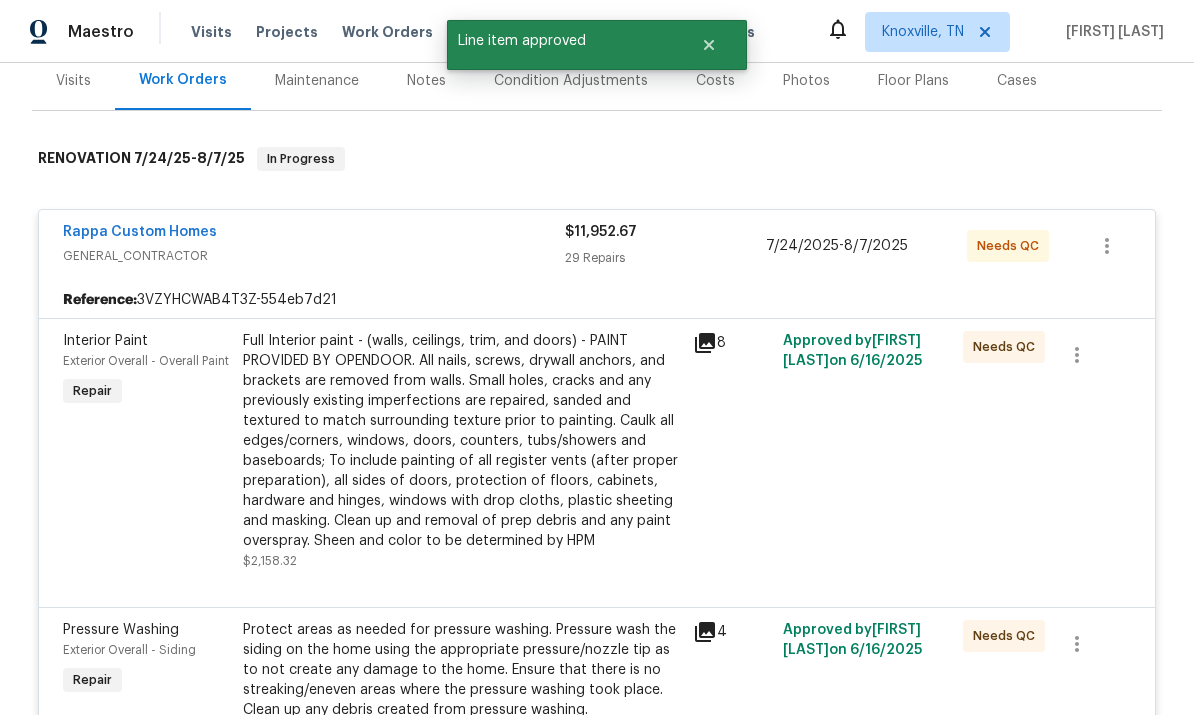click on "Full Interior paint - (walls, ceilings, trim, and doors) - PAINT PROVIDED BY OPENDOOR. All nails, screws, drywall anchors, and brackets are removed from walls. Small holes, cracks and any previously existing imperfections are repaired, sanded and textured to match surrounding texture prior to painting. Caulk all edges/corners, windows, doors, counters, tubs/showers and baseboards; To include painting of all register vents (after proper preparation), all sides of doors, protection of floors, cabinets, hardware and hinges, windows with drop cloths, plastic sheeting and masking. Clean up and removal of prep debris and any paint overspray. Sheen and color to be determined by HPM" at bounding box center [462, 441] 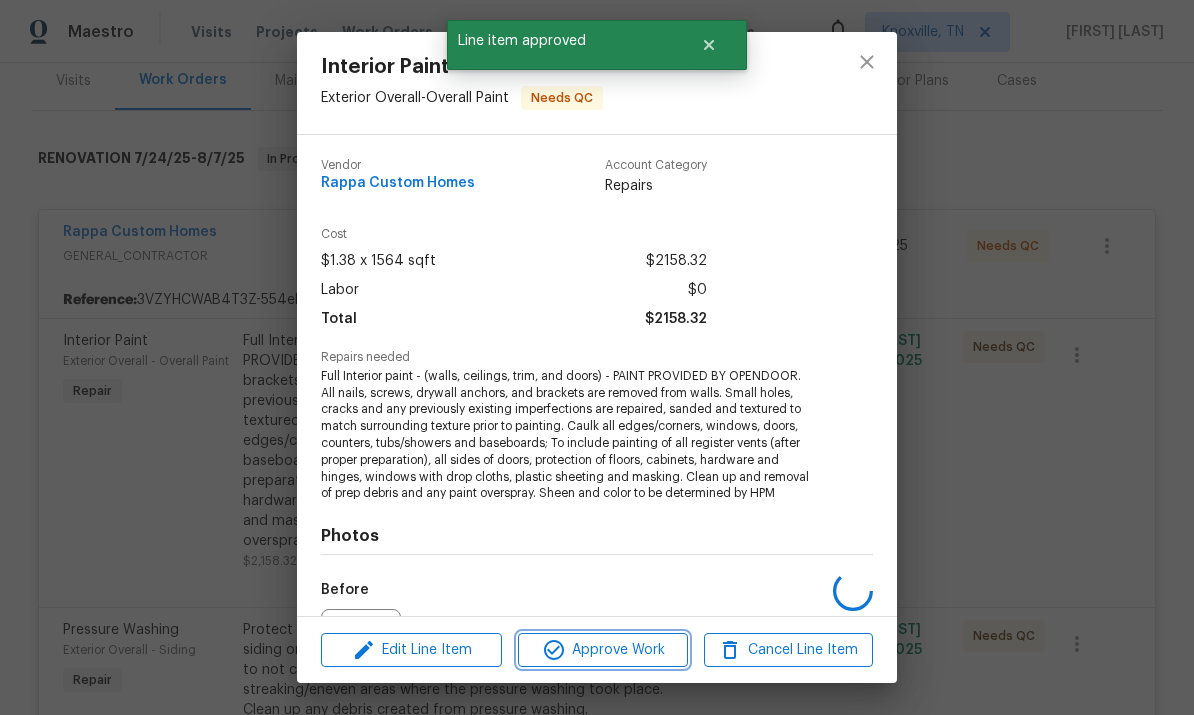 click on "Approve Work" at bounding box center [602, 650] 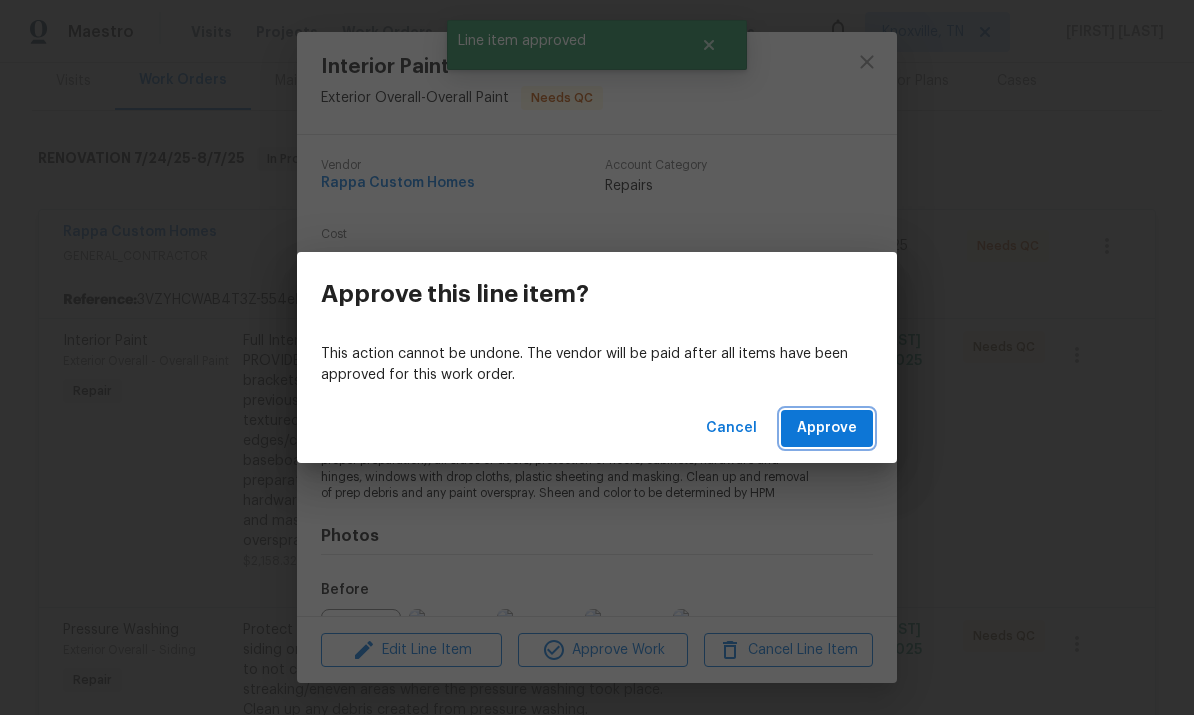 click on "Approve" at bounding box center (827, 428) 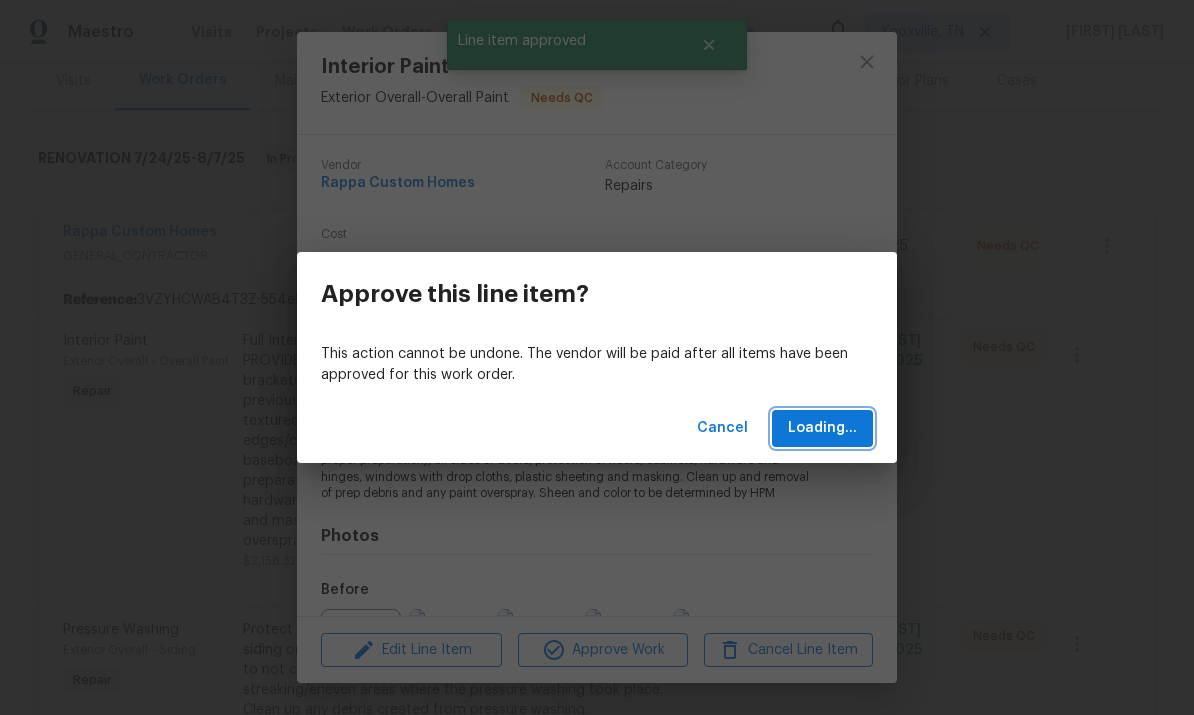 click on "Loading..." at bounding box center (822, 428) 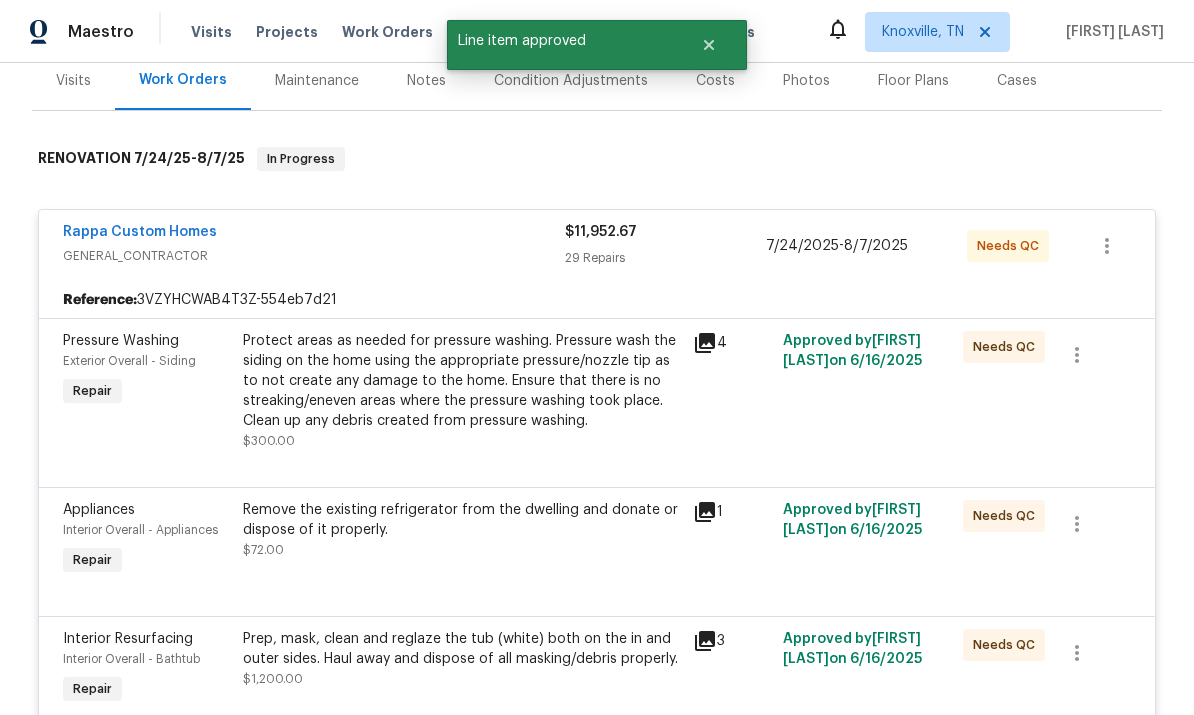 click on "Protect areas as needed for pressure washing. Pressure wash the siding on the home using the appropriate pressure/nozzle tip as to not create any damage to the home. Ensure that there is no streaking/eneven areas where the pressure washing took place. Clean up any debris created from pressure washing." at bounding box center (462, 381) 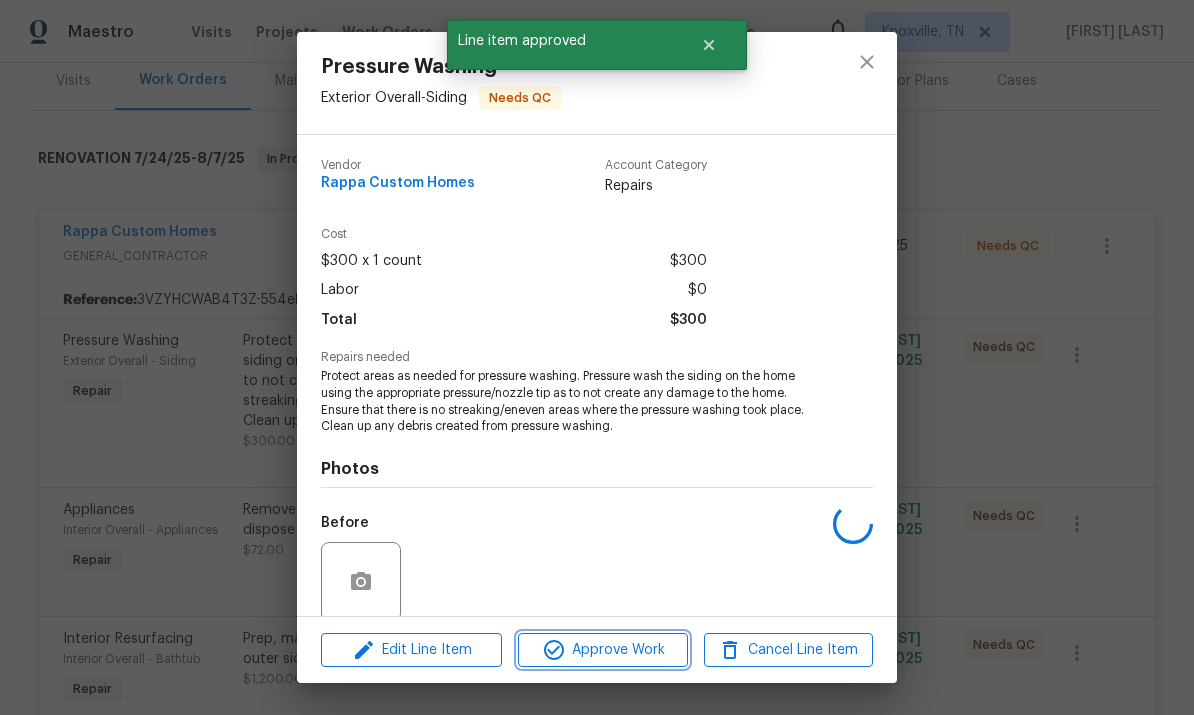 click on "Approve Work" at bounding box center (602, 650) 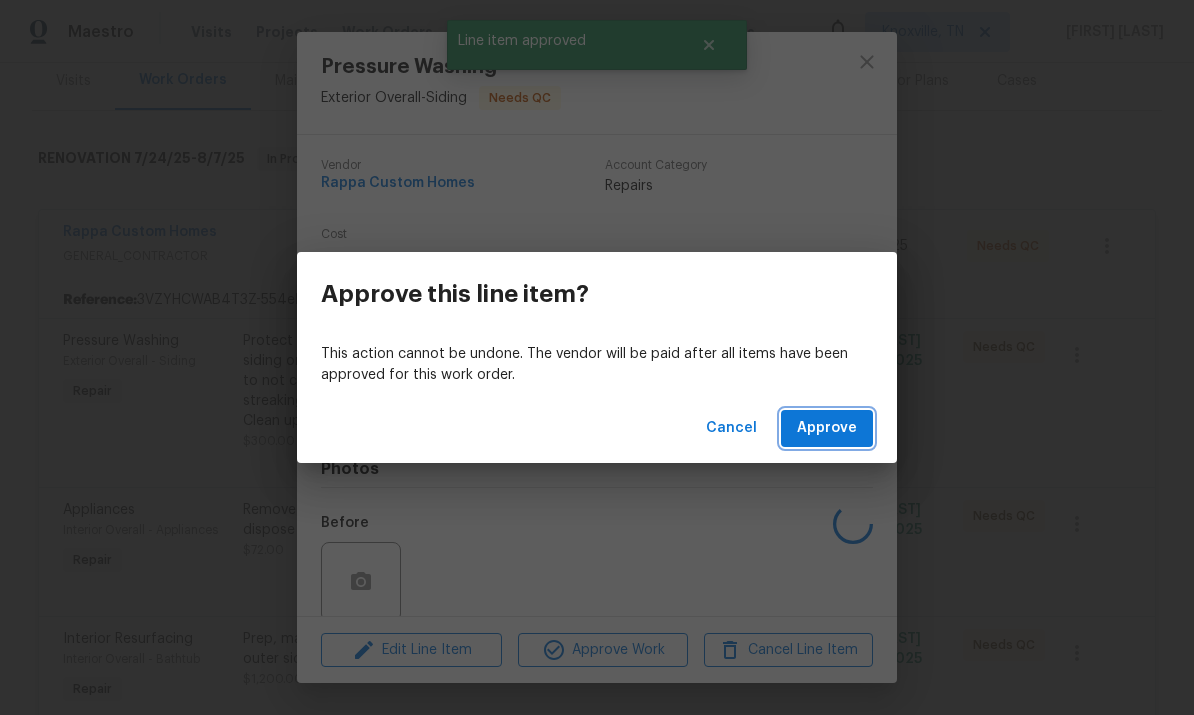 click on "Approve" at bounding box center (827, 428) 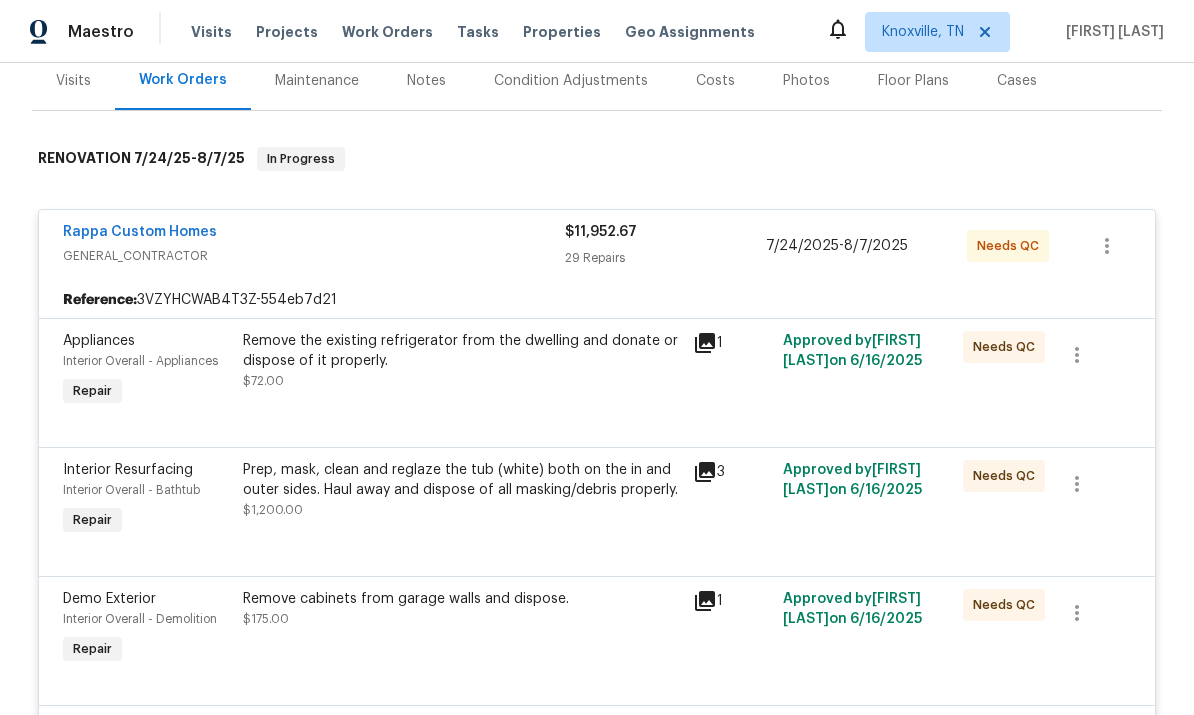 click on "Remove the existing refrigerator from the dwelling and donate or dispose of it properly. [PRICE]" at bounding box center [462, 361] 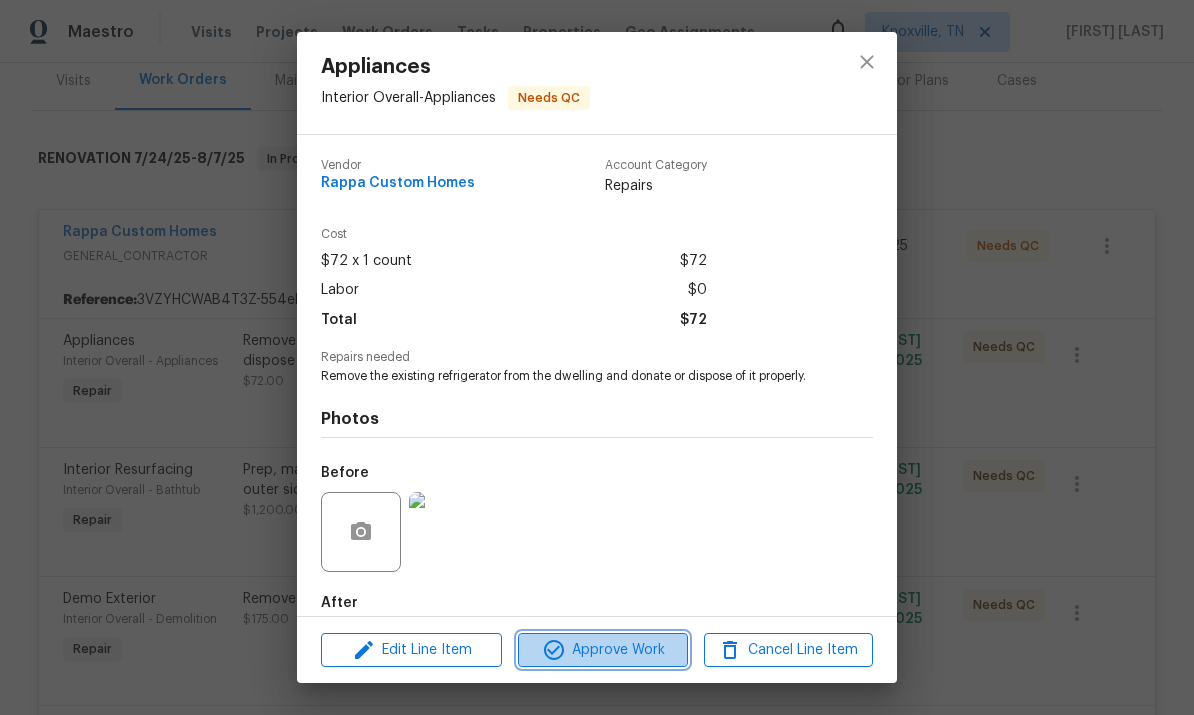 click on "Approve Work" at bounding box center [602, 650] 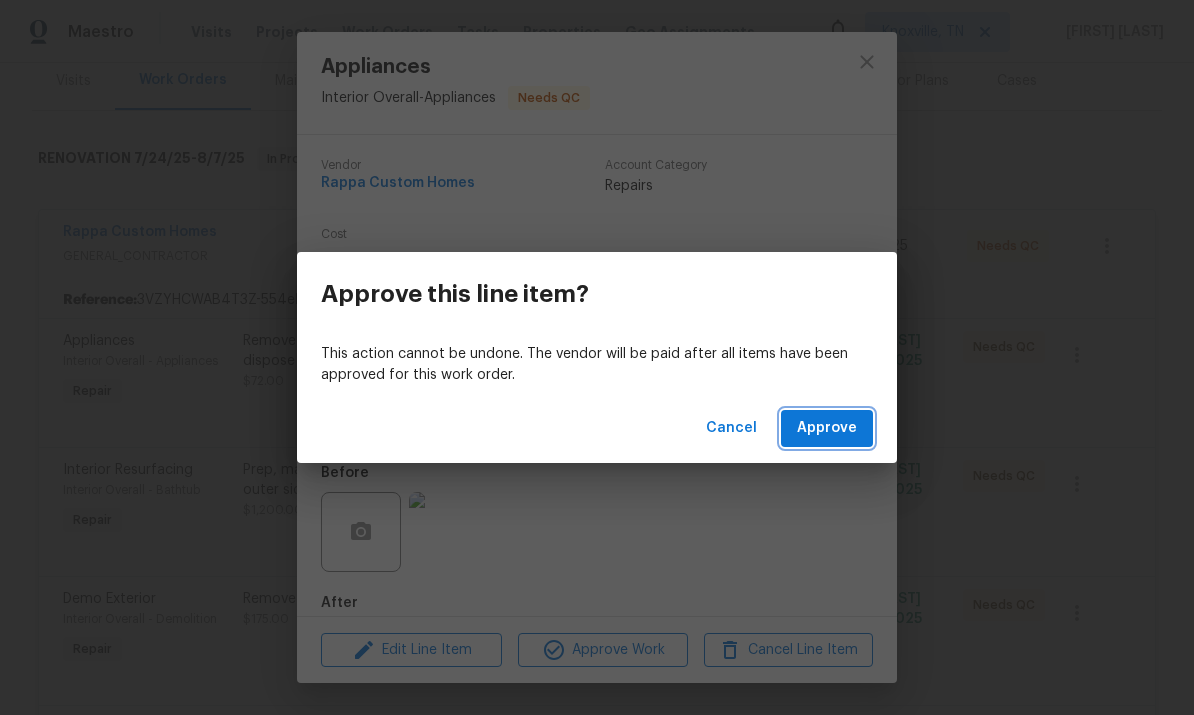 click on "Approve" at bounding box center [827, 428] 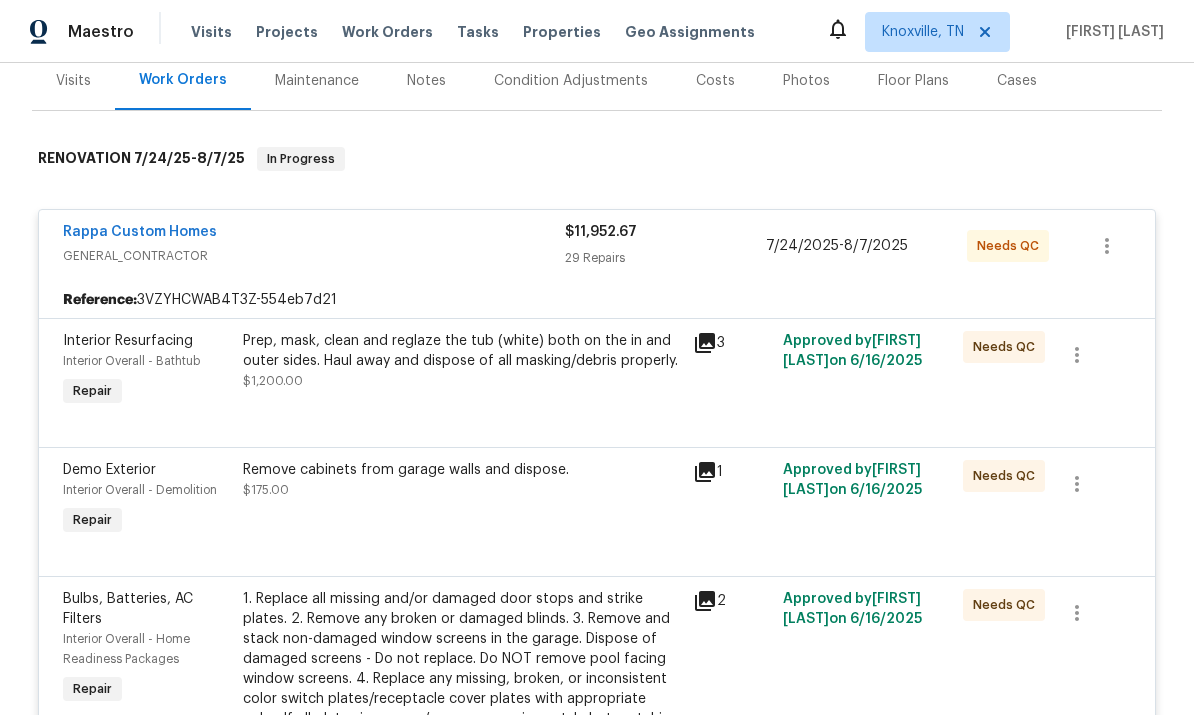 click on "Prep, mask, clean and reglaze the tub (white) both on the in and outer sides. Haul away and dispose of all masking/debris properly. $1,200.00" at bounding box center (462, 371) 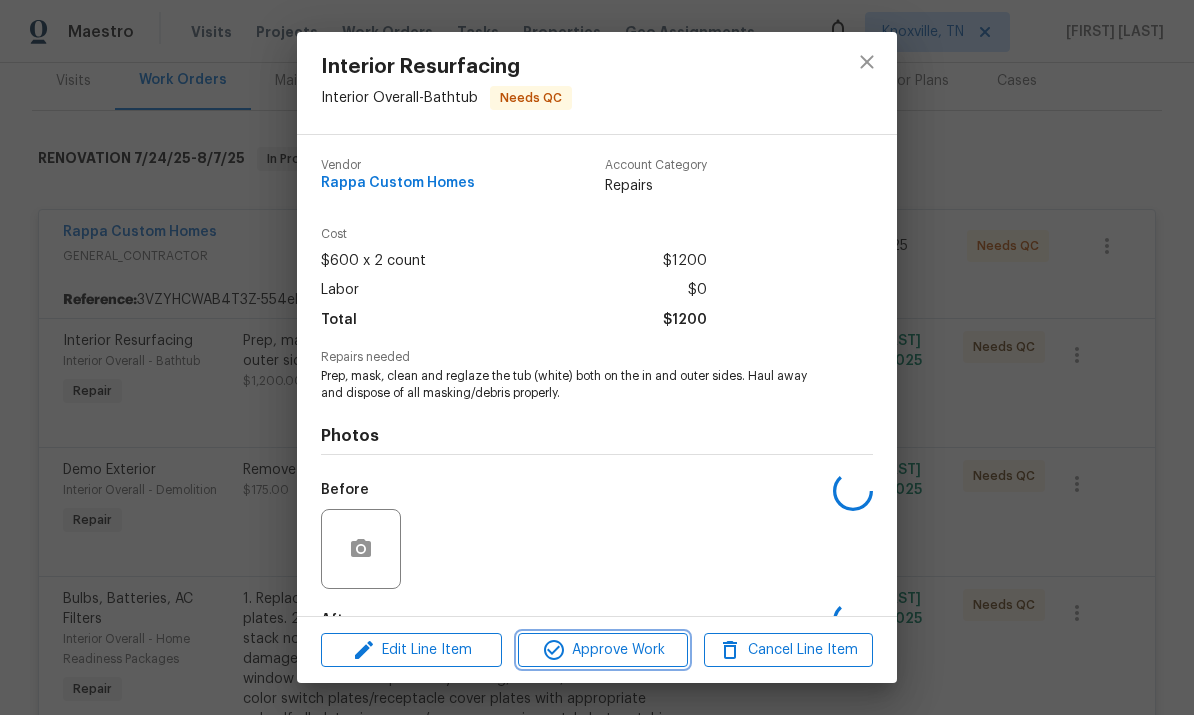 click on "Approve Work" at bounding box center (602, 650) 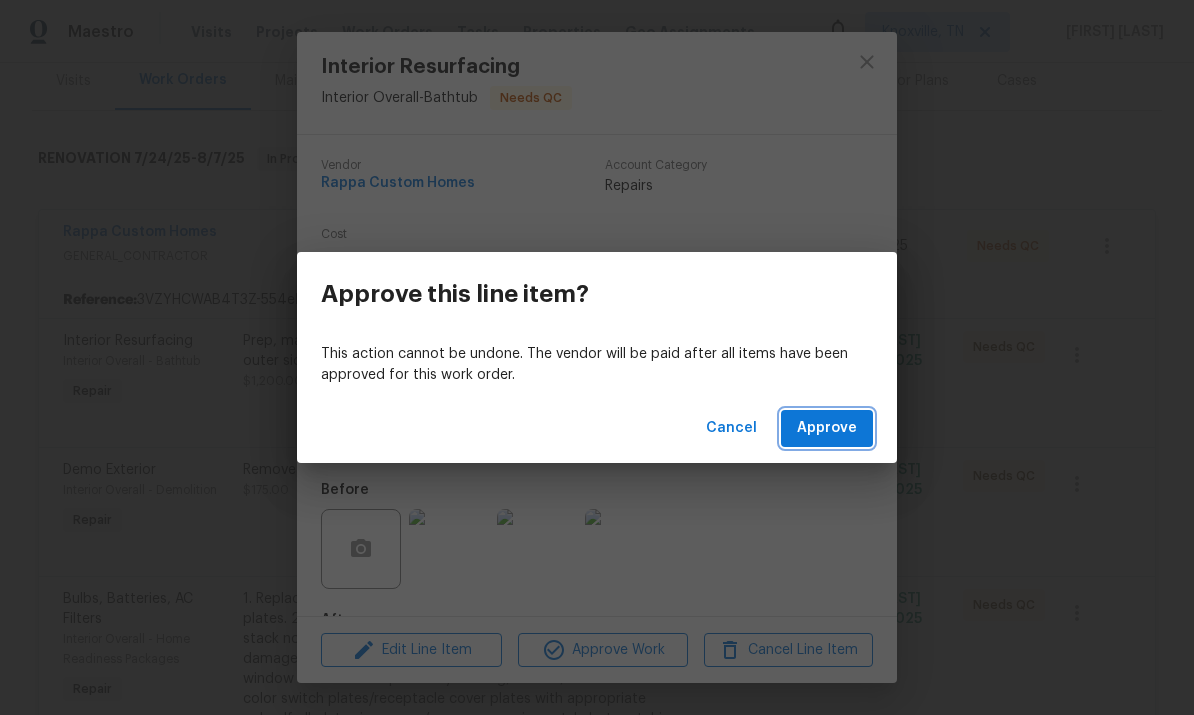click on "Approve" at bounding box center (827, 428) 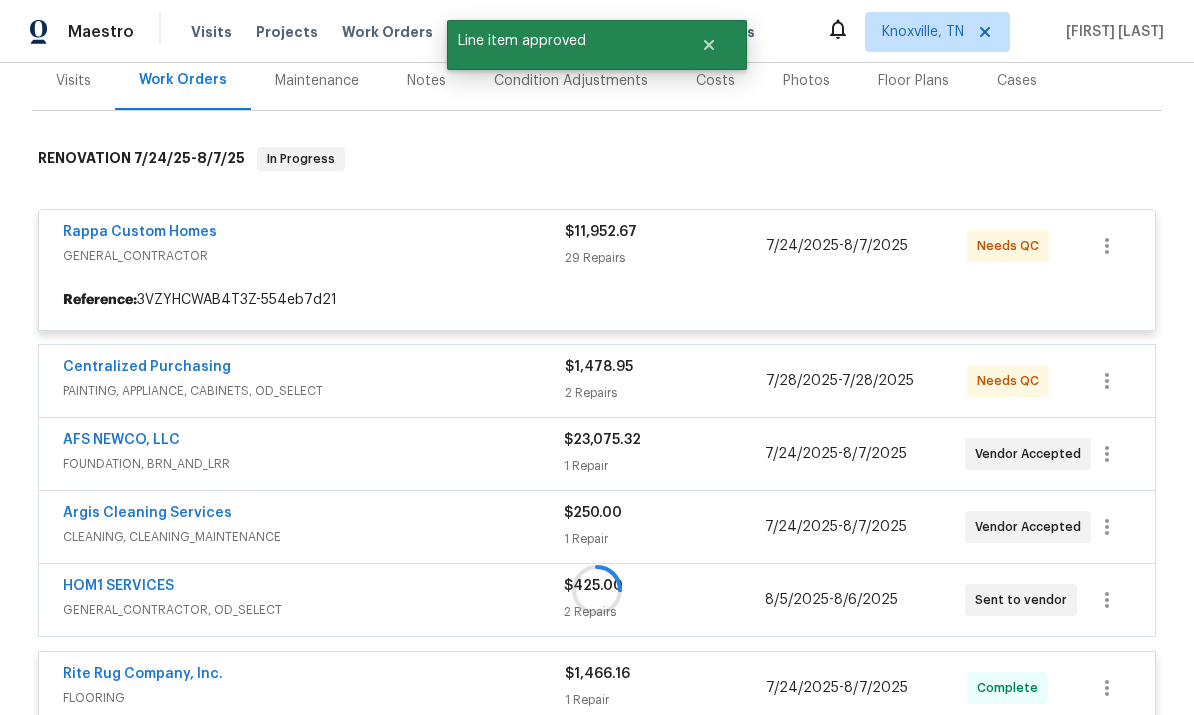 click at bounding box center [597, 589] 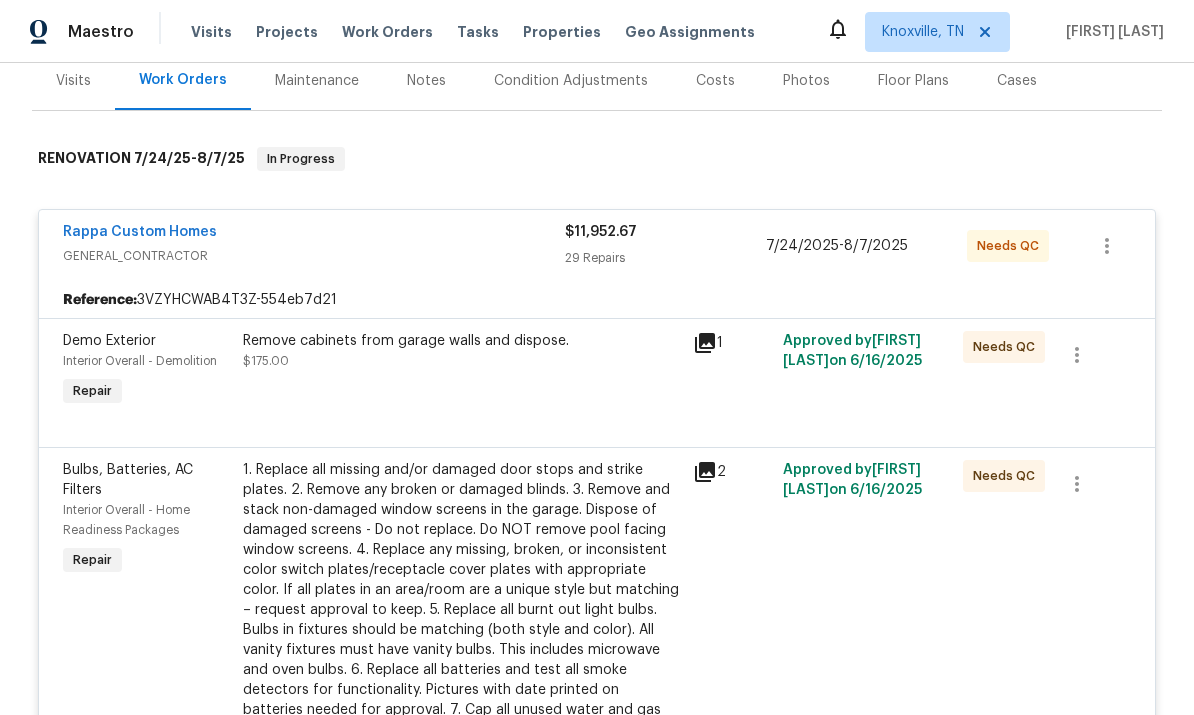 click on "Remove cabinets from garage walls and dispose. $175.00" at bounding box center (462, 351) 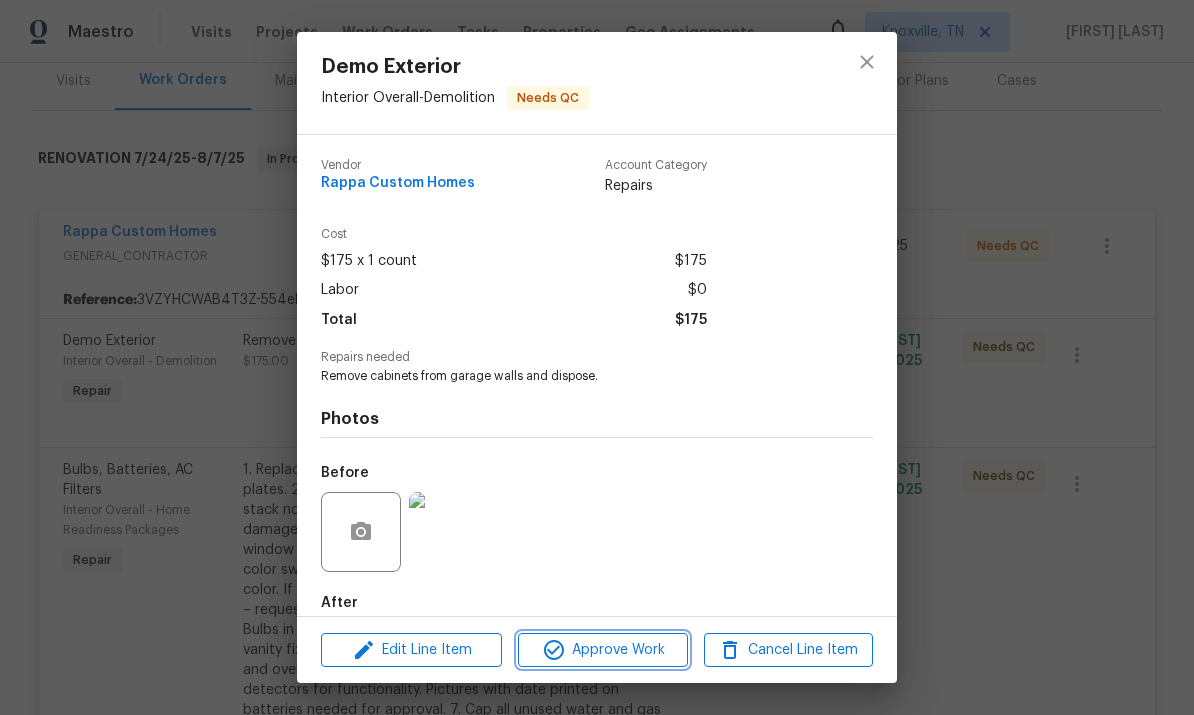 click on "Approve Work" at bounding box center [602, 650] 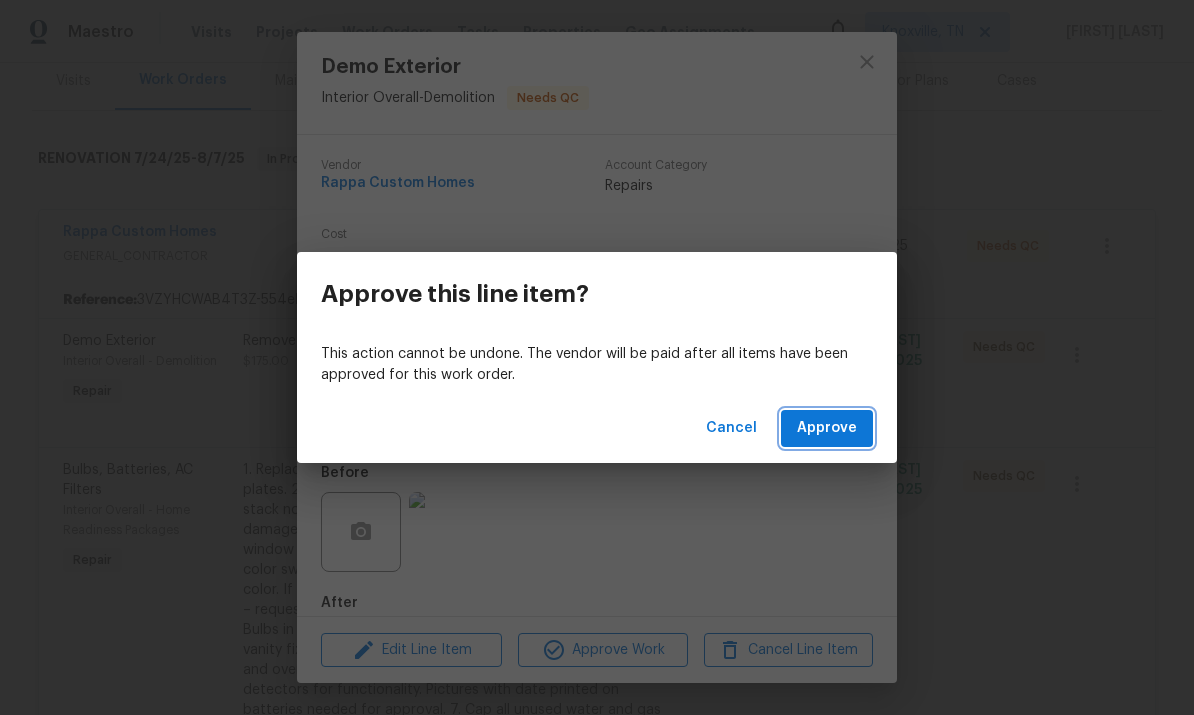 click on "Approve" at bounding box center [827, 428] 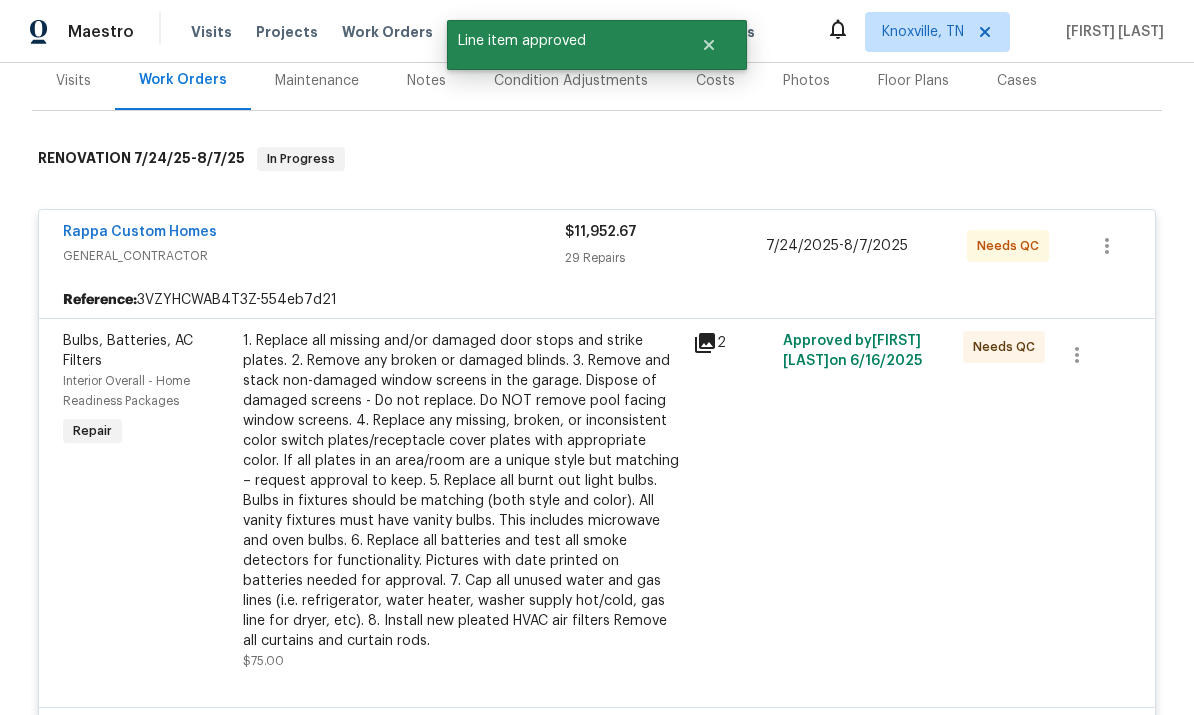click on "1. Replace all missing and/or damaged door stops and strike plates.  2. Remove any broken or damaged blinds.  3. Remove and stack non-damaged window screens in the garage. Dispose of damaged screens - Do not replace. Do NOT remove pool facing window screens.  4. Replace any missing, broken, or inconsistent color switch plates/receptacle cover plates with appropriate color. If all plates in an area/room are a unique style but matching – request approval to keep.  5. Replace all burnt out light bulbs. Bulbs in fixtures should be matching (both style and color). All vanity fixtures must have vanity bulbs. This includes microwave and oven bulbs.  6. Replace all batteries and test all smoke detectors for functionality. Pictures with date printed on batteries needed for approval.  7. Cap all unused water and gas lines (i.e. refrigerator, water heater, washer supply hot/cold, gas line for dryer, etc).  8. Install new pleated HVAC air filters
Remove all curtains and curtain rods." at bounding box center (462, 491) 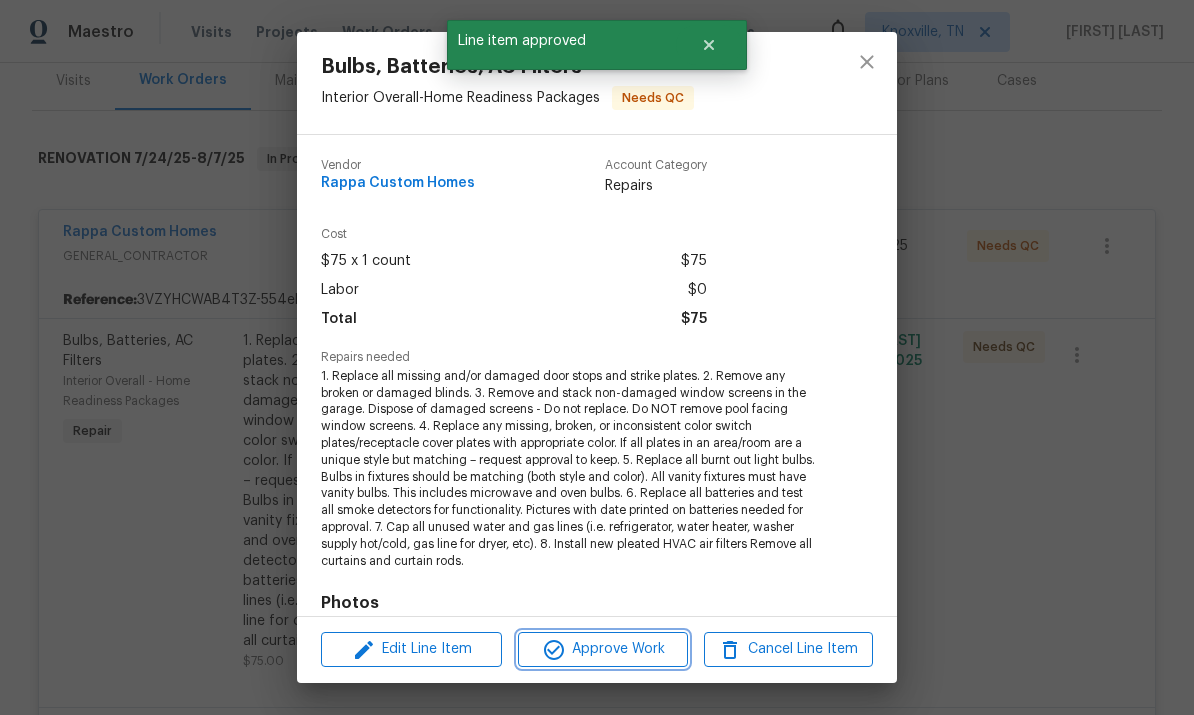 click on "Approve Work" at bounding box center (602, 649) 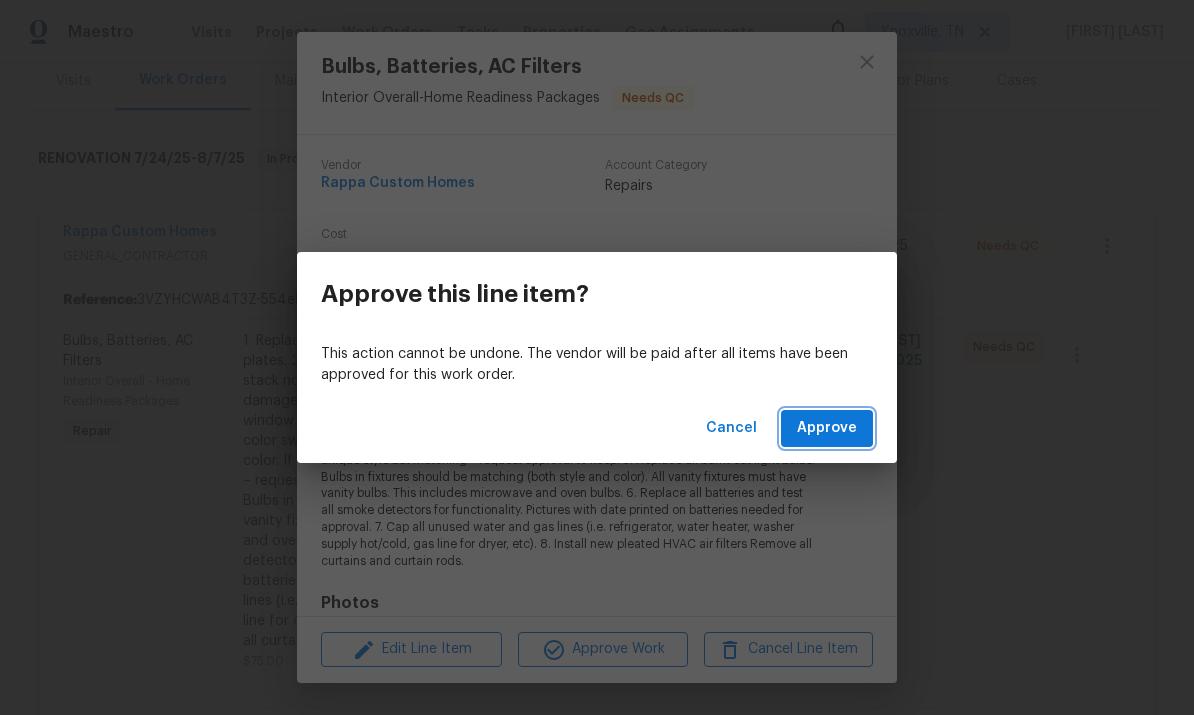 click on "Approve" at bounding box center (827, 428) 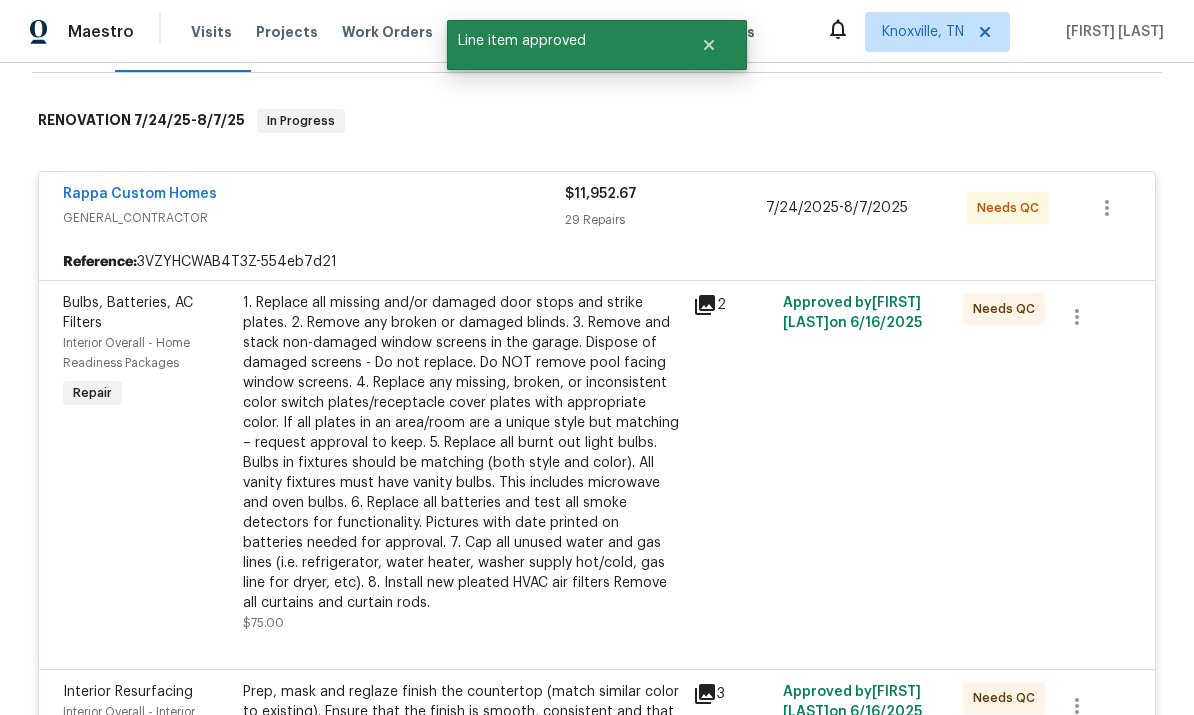 scroll, scrollTop: 348, scrollLeft: 0, axis: vertical 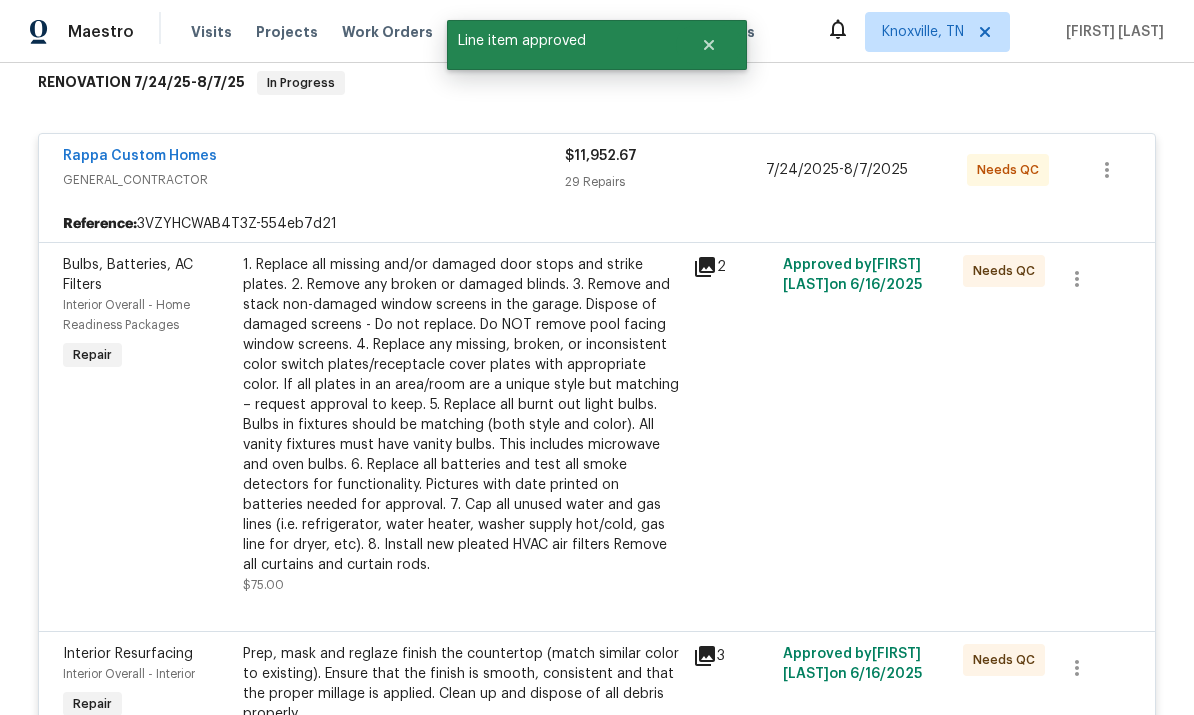 click on "1. Replace all missing and/or damaged door stops and strike plates.  2. Remove any broken or damaged blinds.  3. Remove and stack non-damaged window screens in the garage. Dispose of damaged screens - Do not replace. Do NOT remove pool facing window screens.  4. Replace any missing, broken, or inconsistent color switch plates/receptacle cover plates with appropriate color. If all plates in an area/room are a unique style but matching – request approval to keep.  5. Replace all burnt out light bulbs. Bulbs in fixtures should be matching (both style and color). All vanity fixtures must have vanity bulbs. This includes microwave and oven bulbs.  6. Replace all batteries and test all smoke detectors for functionality. Pictures with date printed on batteries needed for approval.  7. Cap all unused water and gas lines (i.e. refrigerator, water heater, washer supply hot/cold, gas line for dryer, etc).  8. Install new pleated HVAC air filters
Remove all curtains and curtain rods." at bounding box center (462, 415) 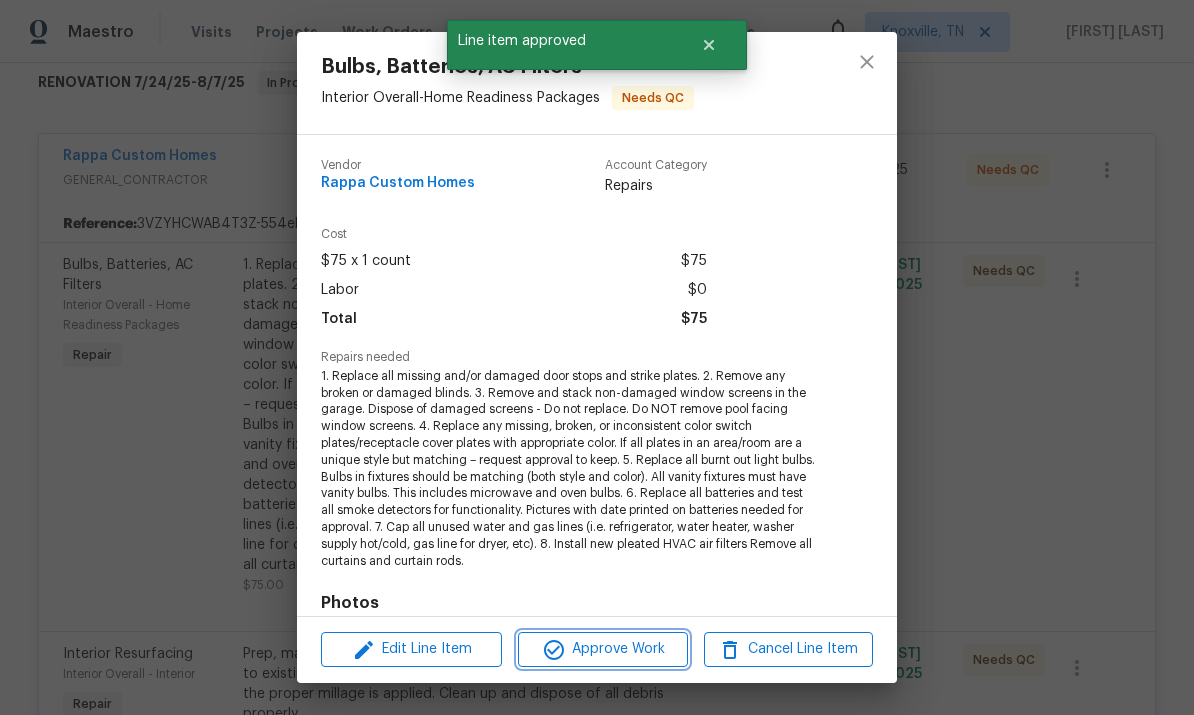 click on "Approve Work" at bounding box center (602, 649) 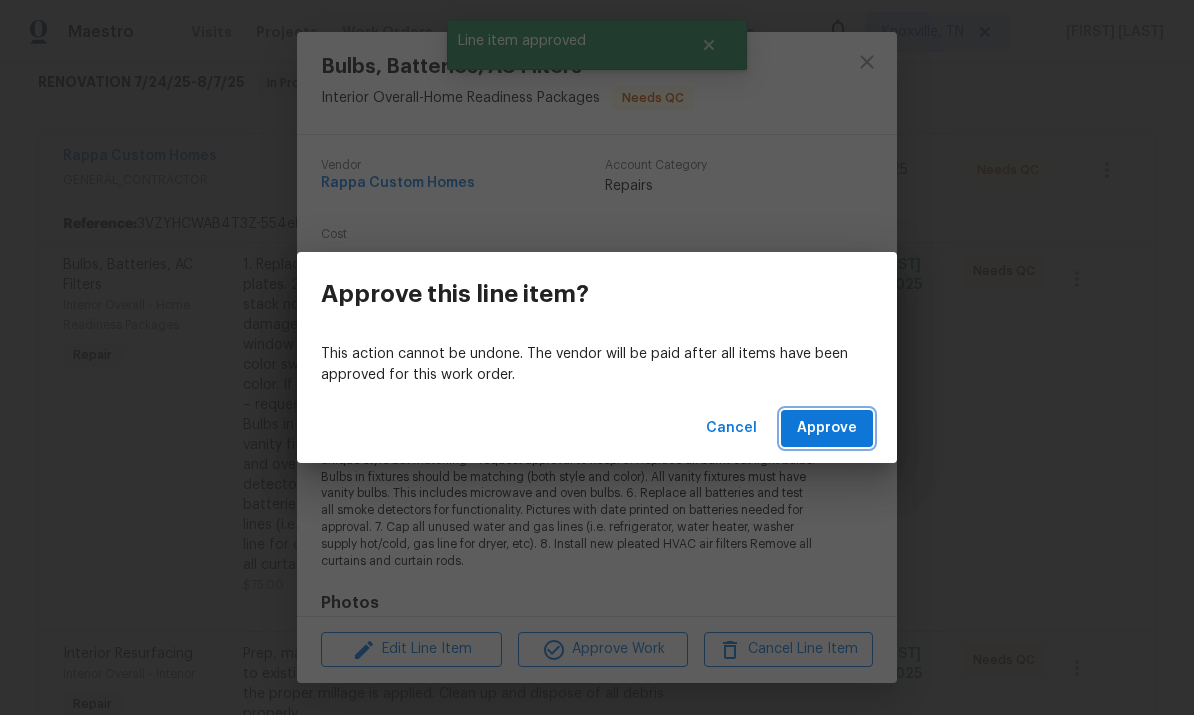 click on "Approve" at bounding box center [827, 428] 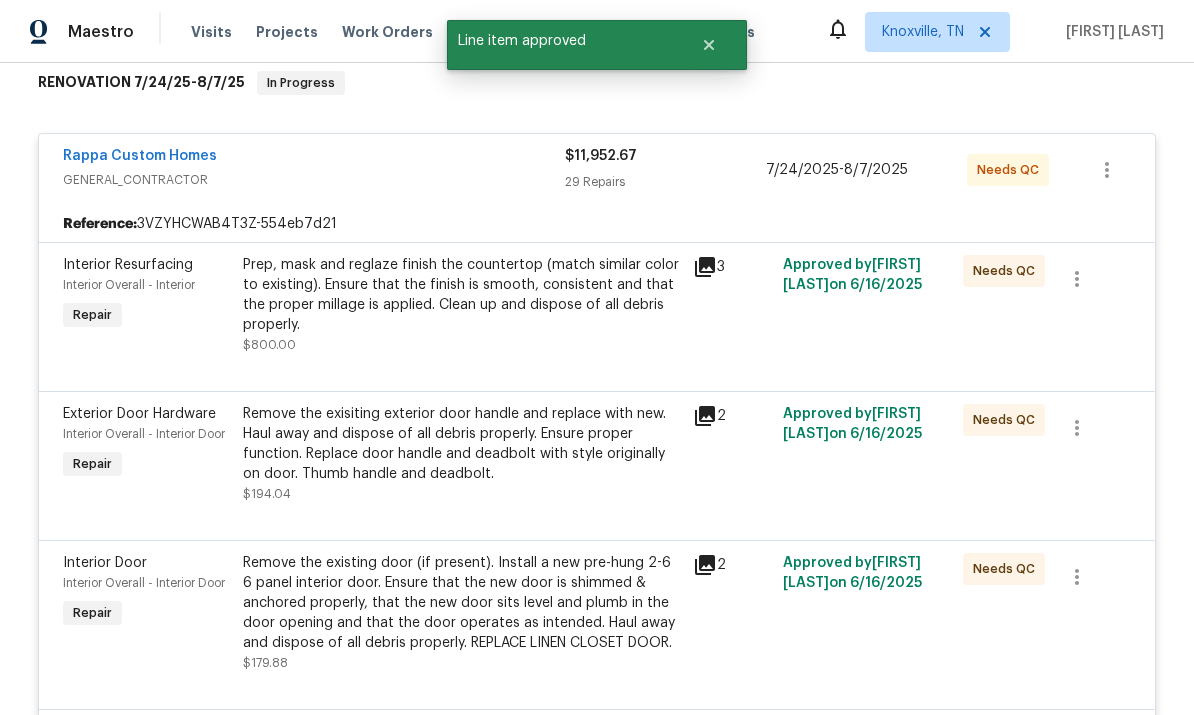 click on "Prep, mask and reglaze finish the countertop (match similar color to existing). Ensure that the finish is smooth, consistent and that the proper millage is applied. Clean up and dispose of all debris properly." at bounding box center (462, 295) 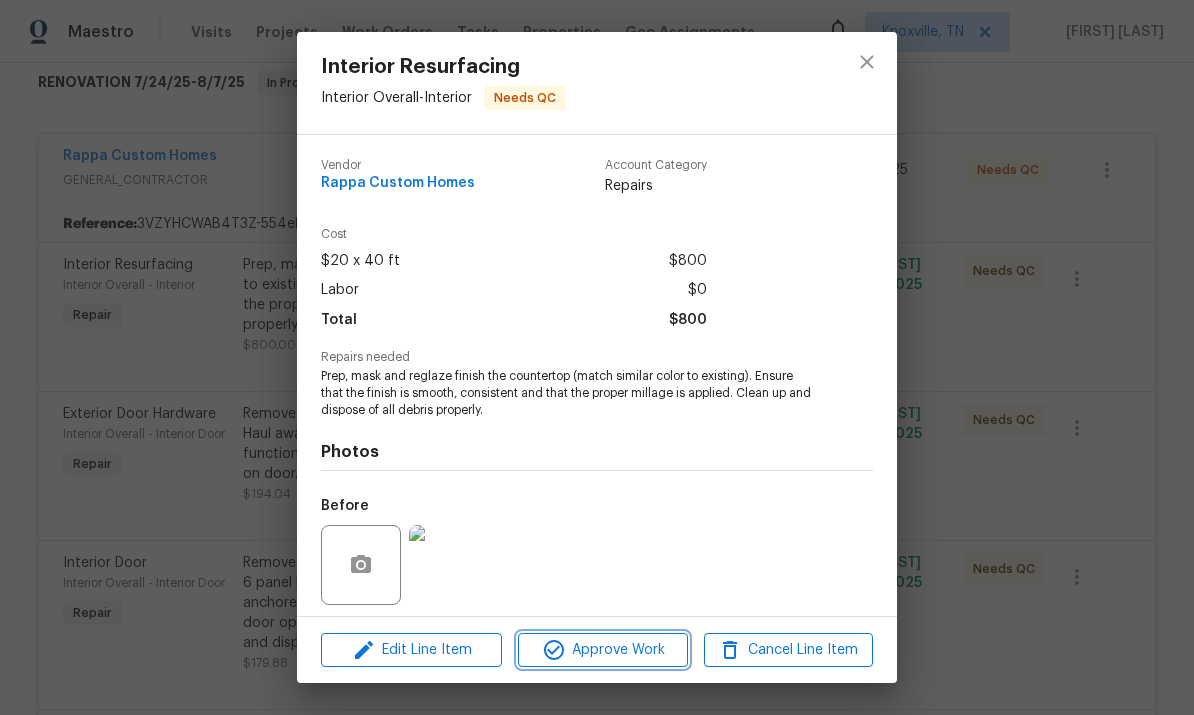 click on "Approve Work" at bounding box center [602, 650] 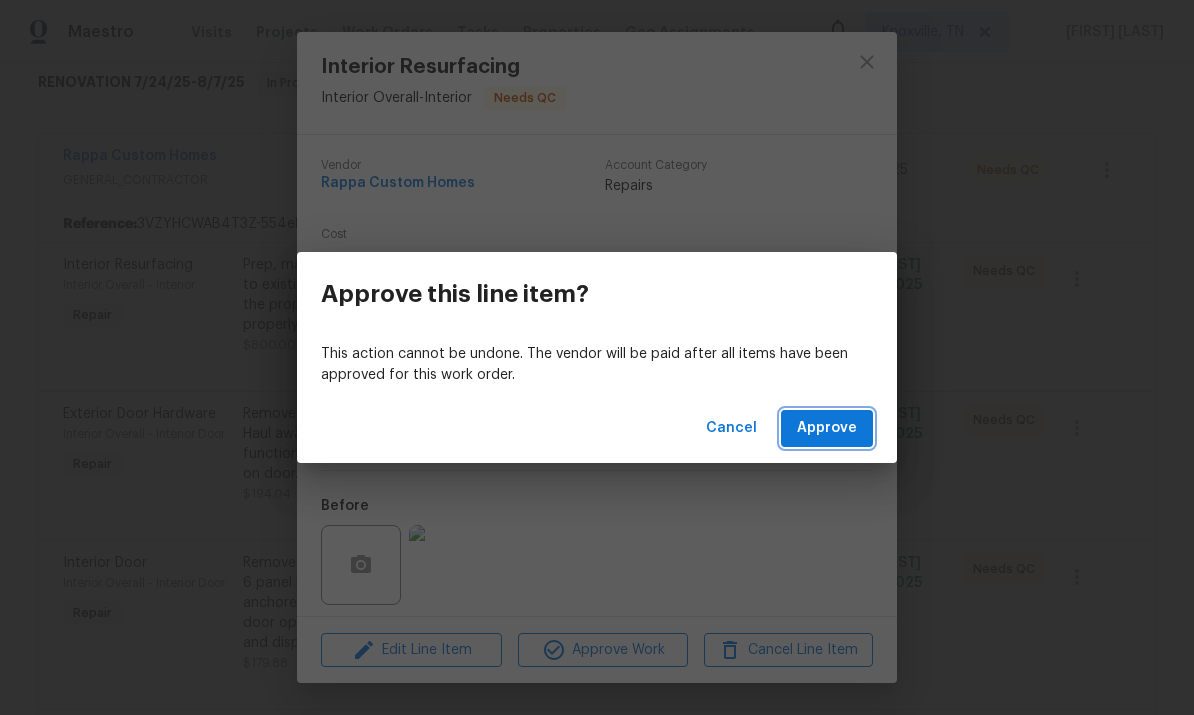 click on "Approve" at bounding box center [827, 428] 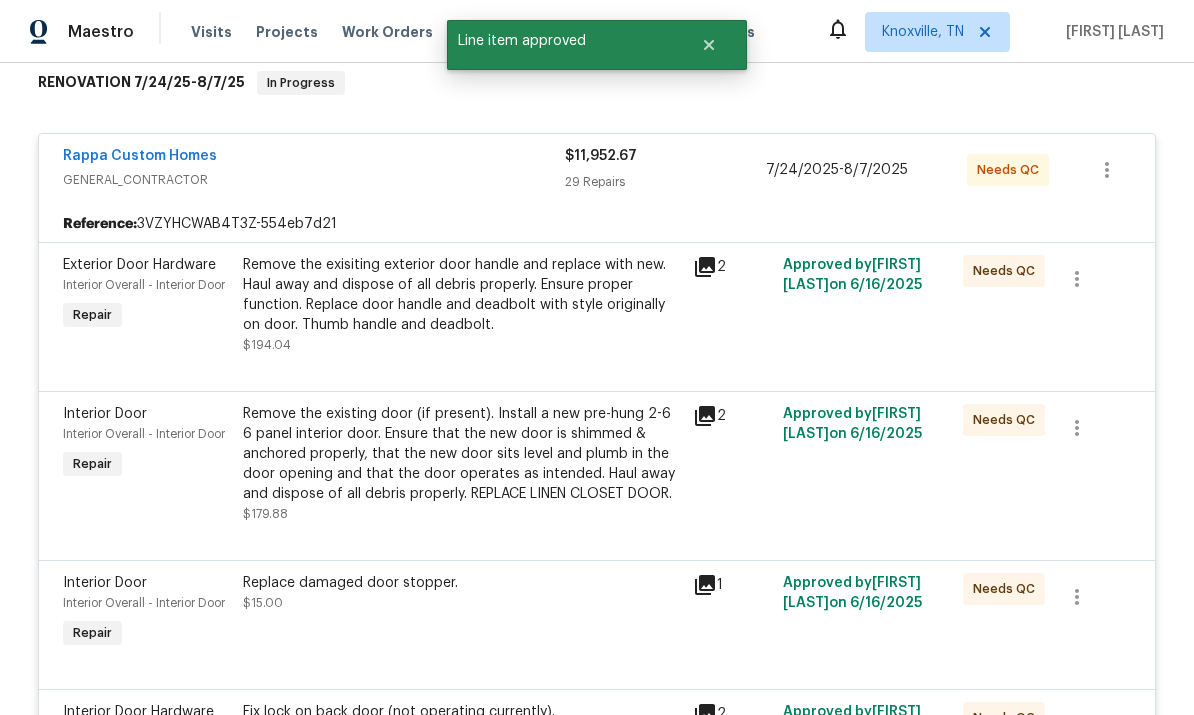 click on "Remove the exisiting exterior door handle and replace with new. Haul away and dispose of all debris properly. Ensure proper function.
Replace door handle and deadbolt with style originally on door. Thumb handle and deadbolt." at bounding box center [462, 295] 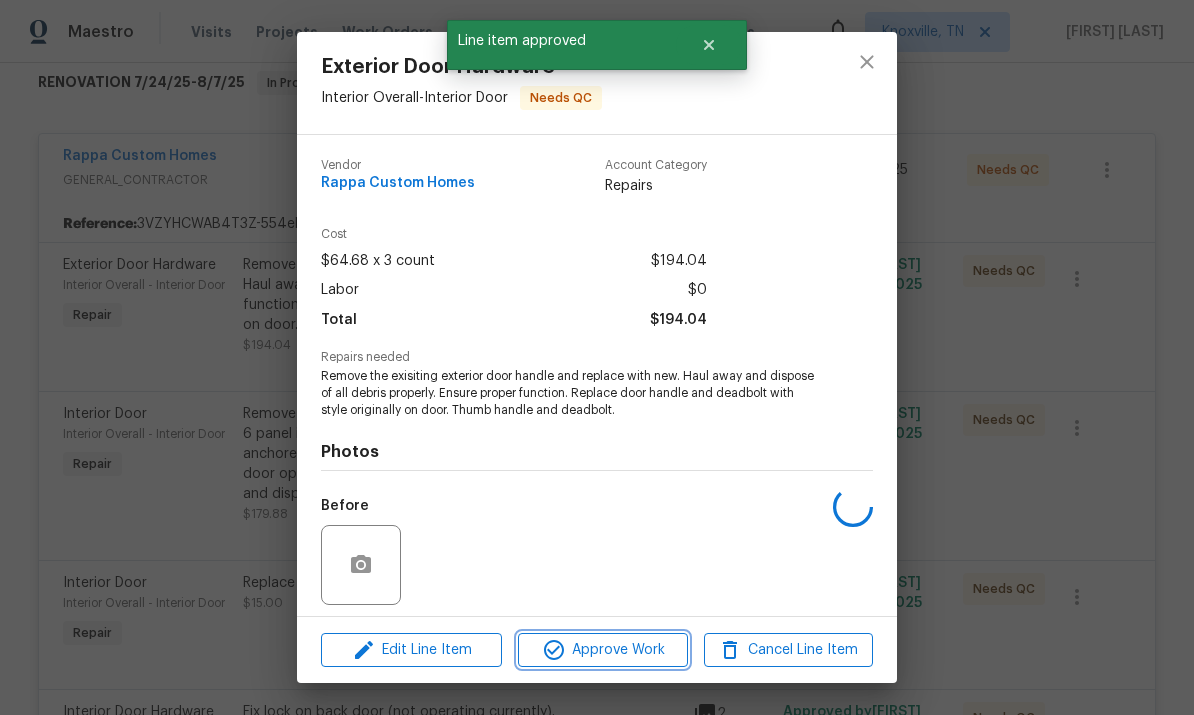 click on "Approve Work" at bounding box center (602, 650) 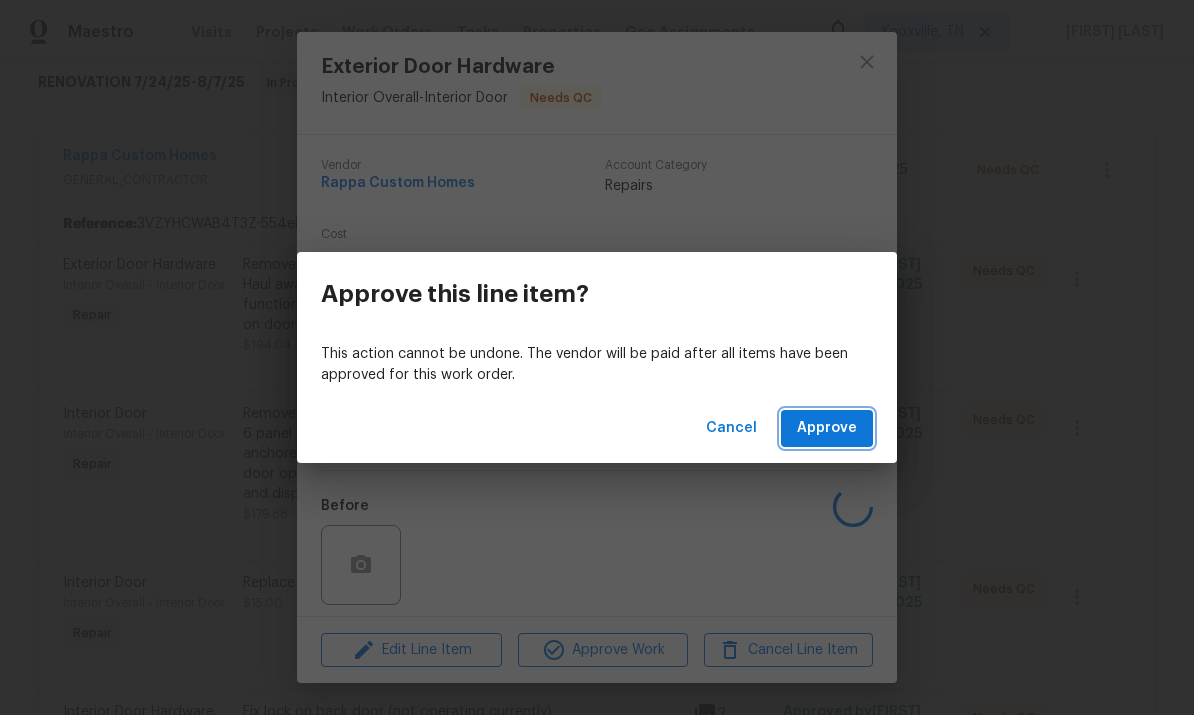 click on "Approve" at bounding box center [827, 428] 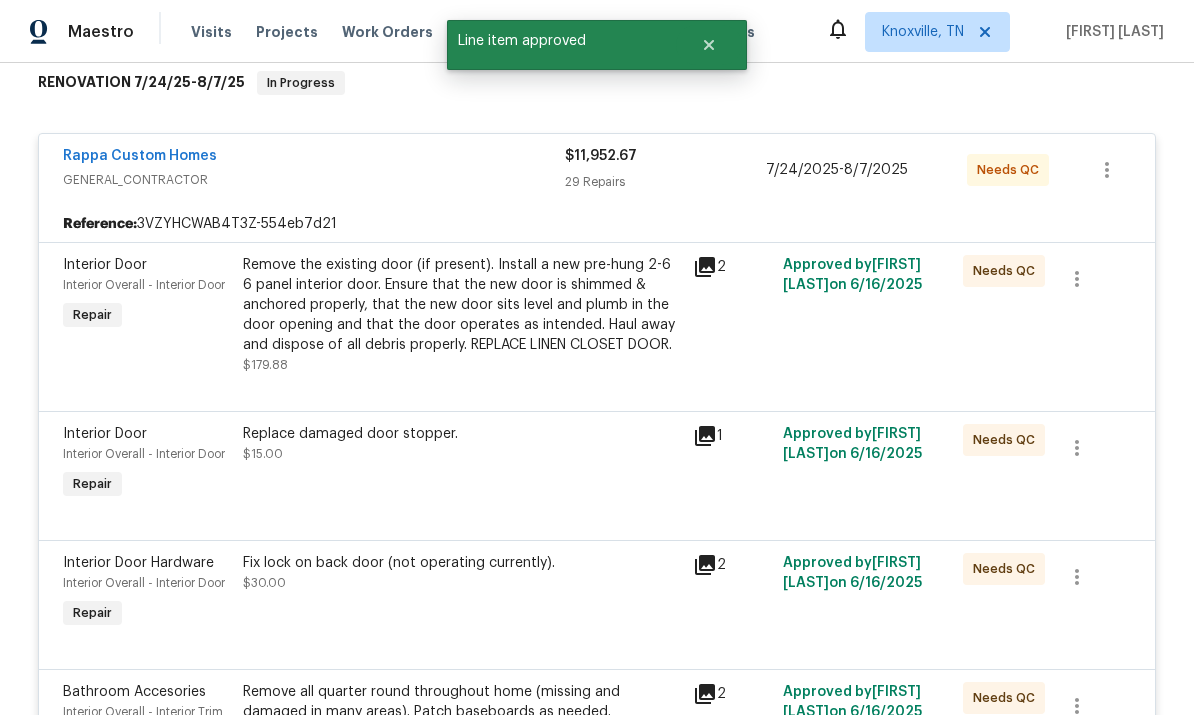 click on "Remove the existing door (if present). Install a new pre-hung 2-6 6 panel interior door. Ensure that the new door is shimmed & anchored properly, that the new door sits level and plumb in the door opening and that the door operates as intended. Haul away and dispose of all debris properly.
REPLACE LINEN CLOSET DOOR." at bounding box center [462, 305] 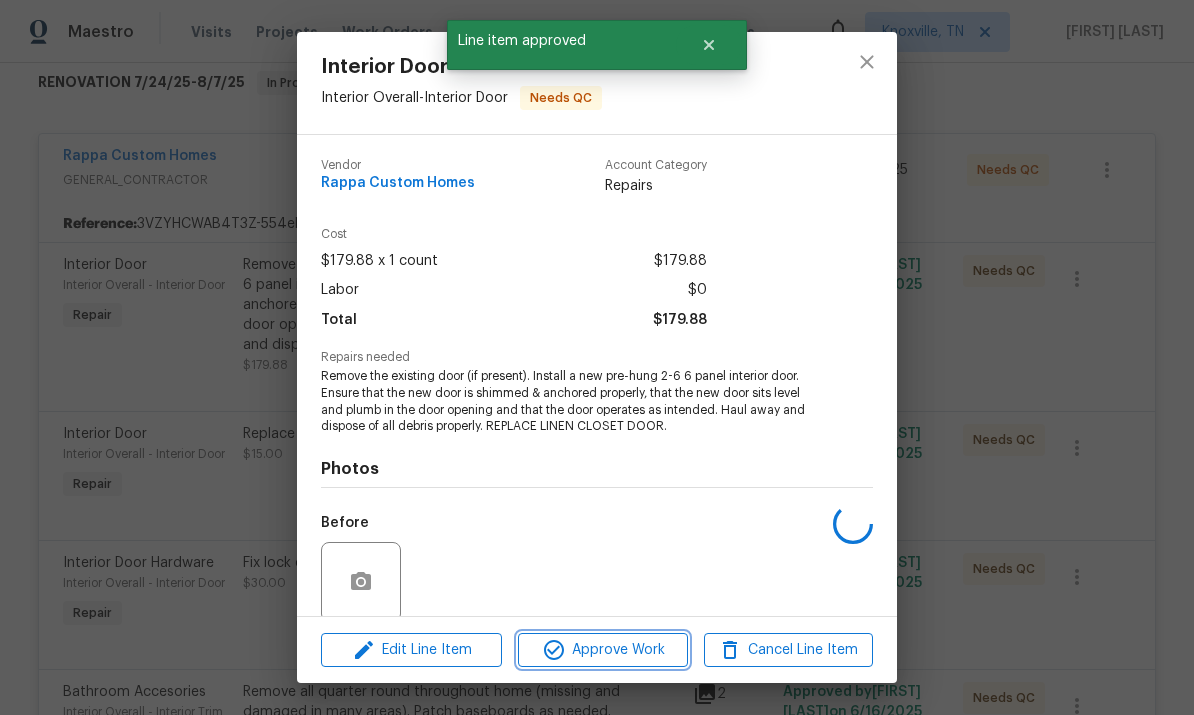 click on "Approve Work" at bounding box center (602, 650) 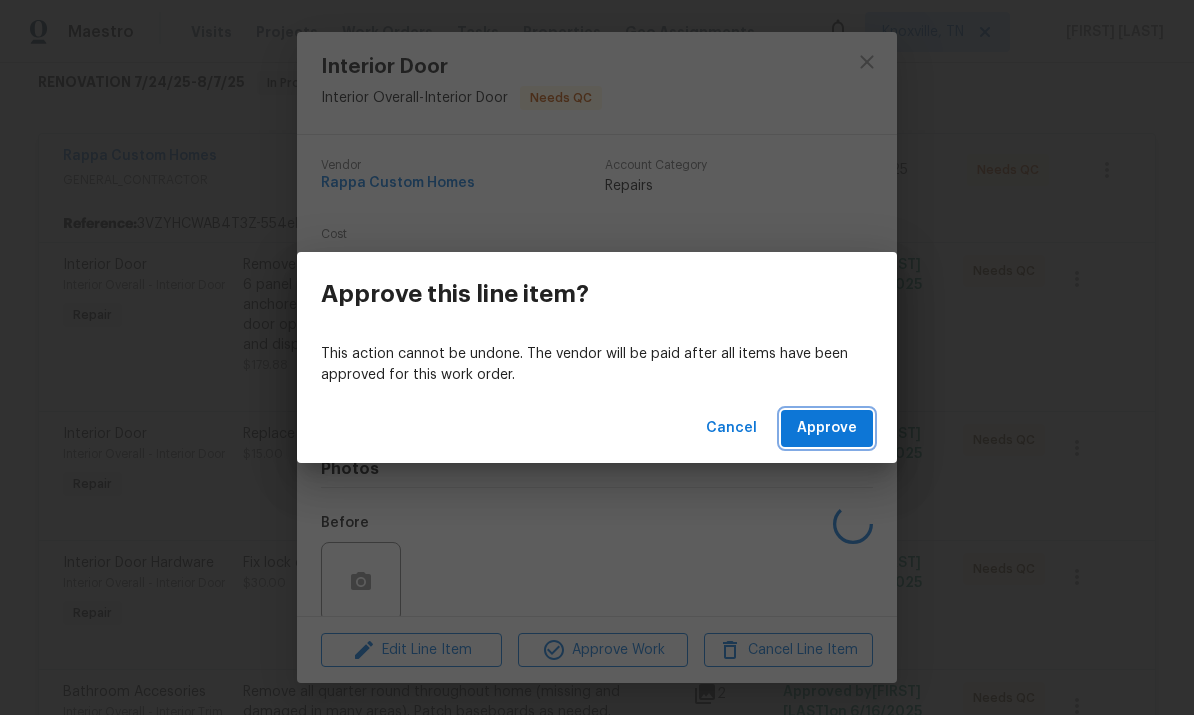 click on "Approve" at bounding box center [827, 428] 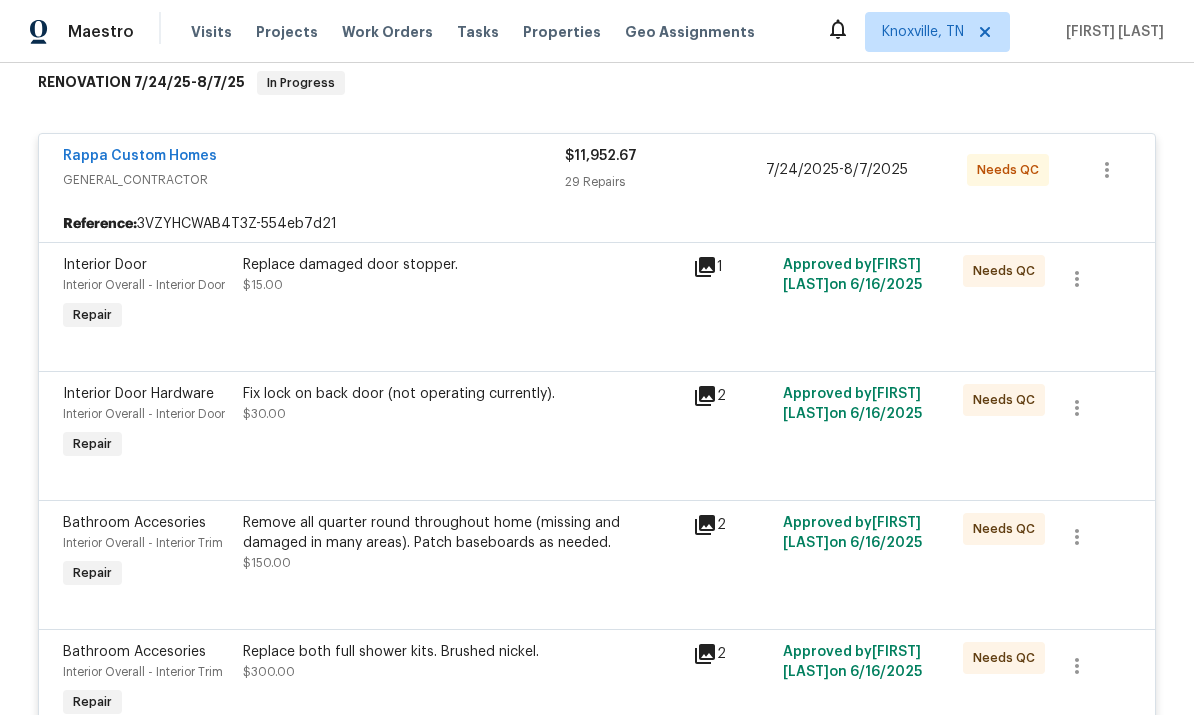 scroll, scrollTop: 357, scrollLeft: 0, axis: vertical 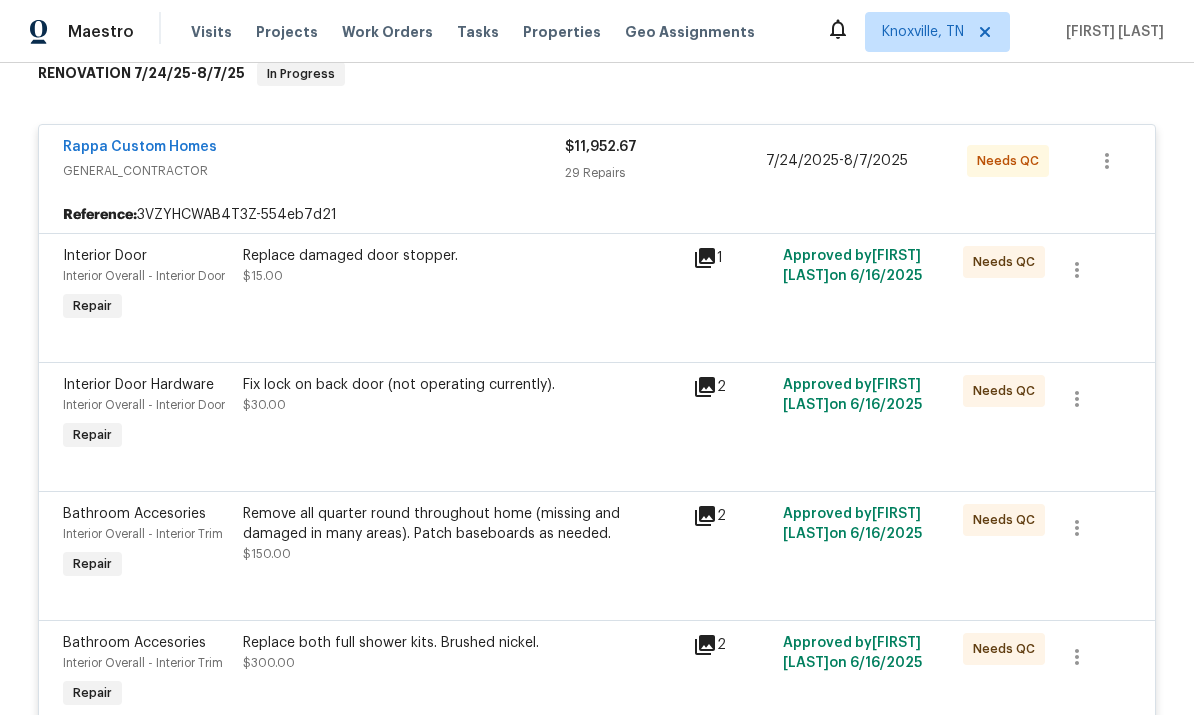 click on "Replace damaged door stopper. $15.00" at bounding box center (462, 286) 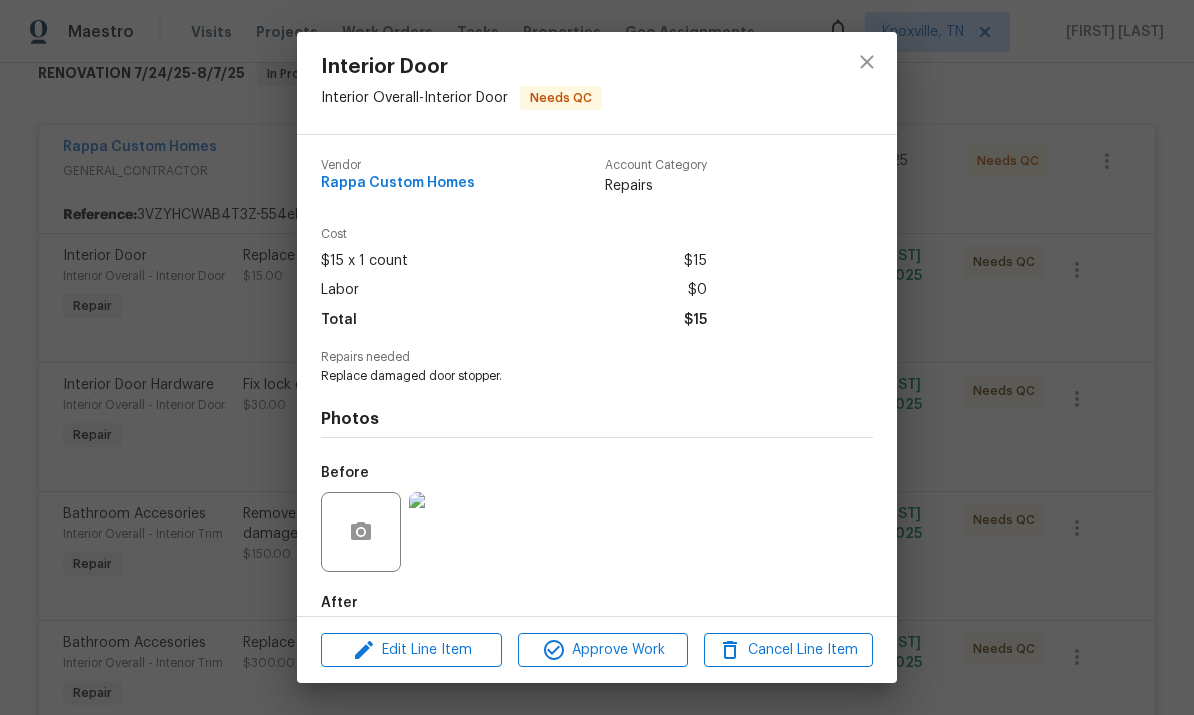 click on "After" at bounding box center [597, 649] 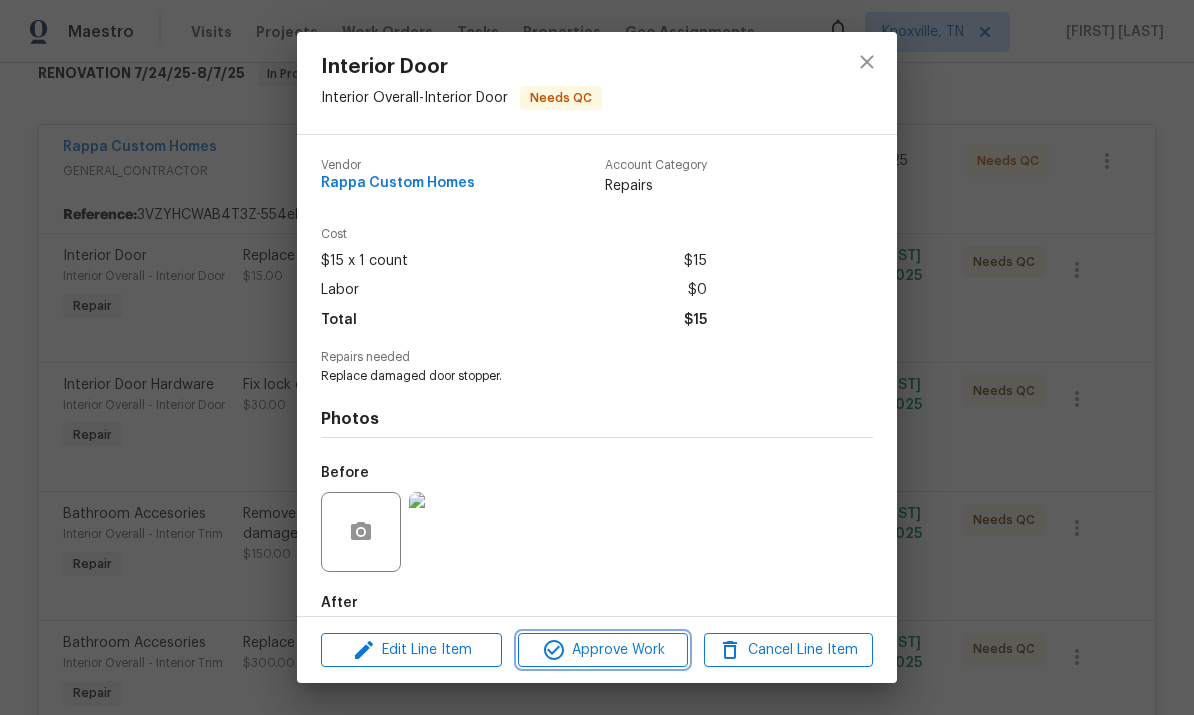 click on "Approve Work" at bounding box center [602, 650] 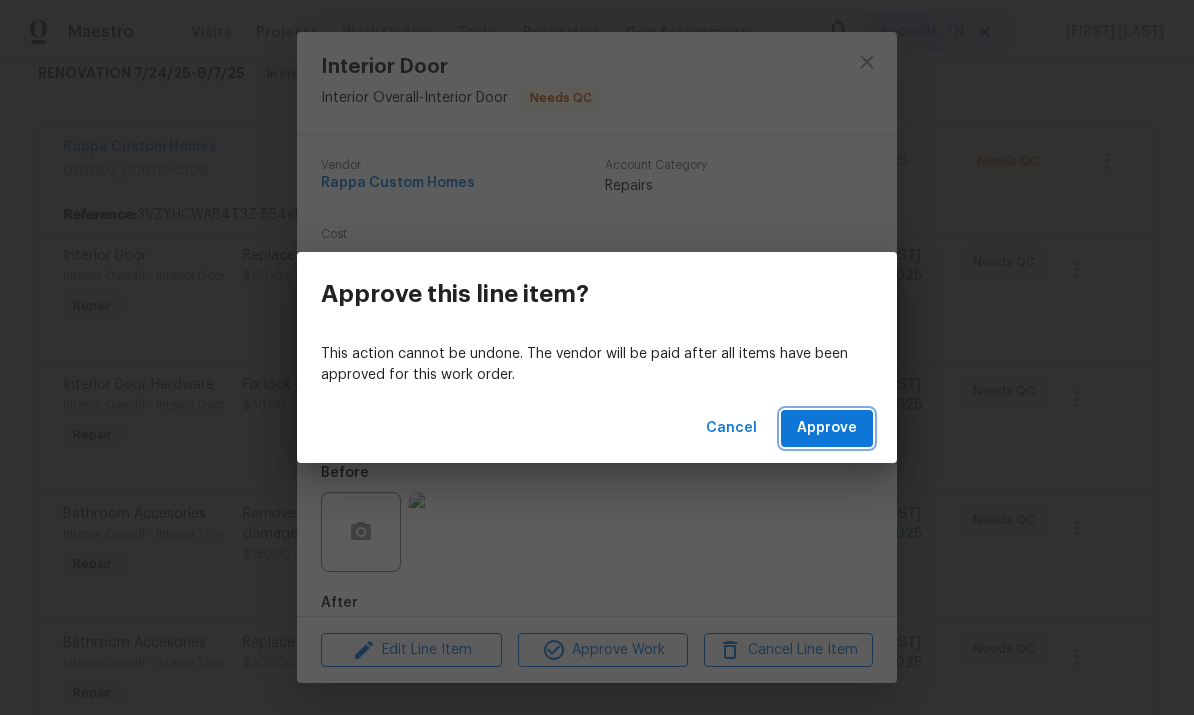 click on "Approve" at bounding box center [827, 428] 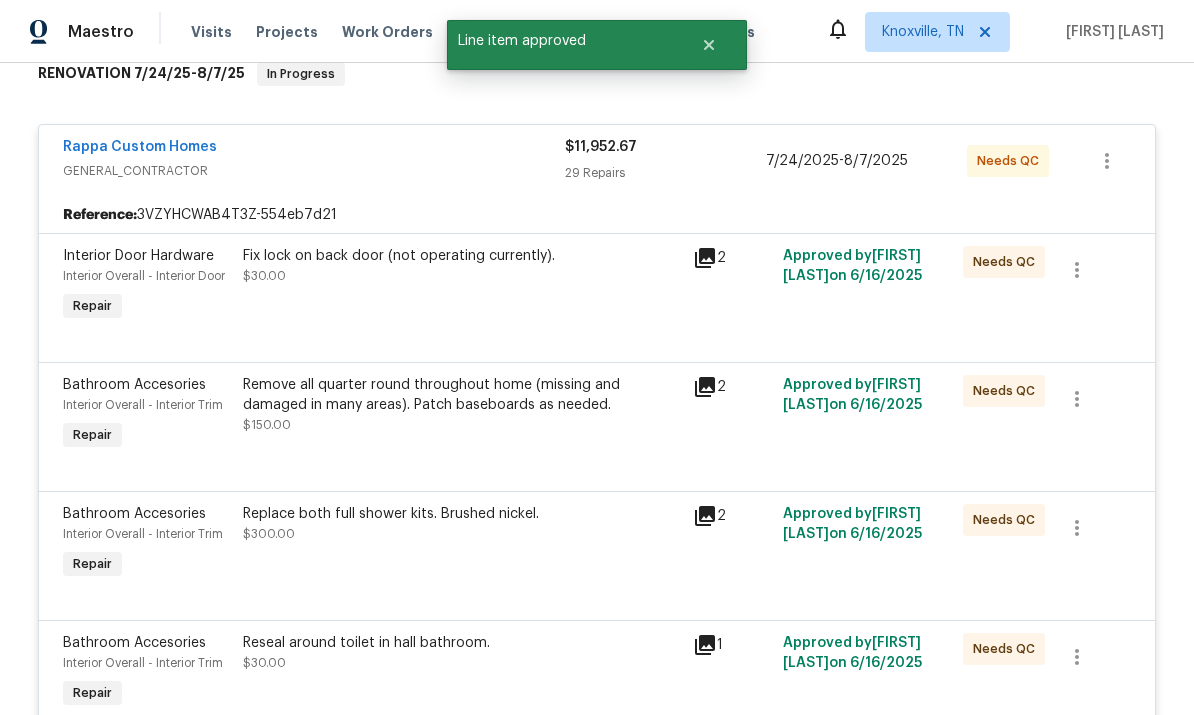 click on "Fix lock on back door (not operating currently). $30.00" at bounding box center (462, 286) 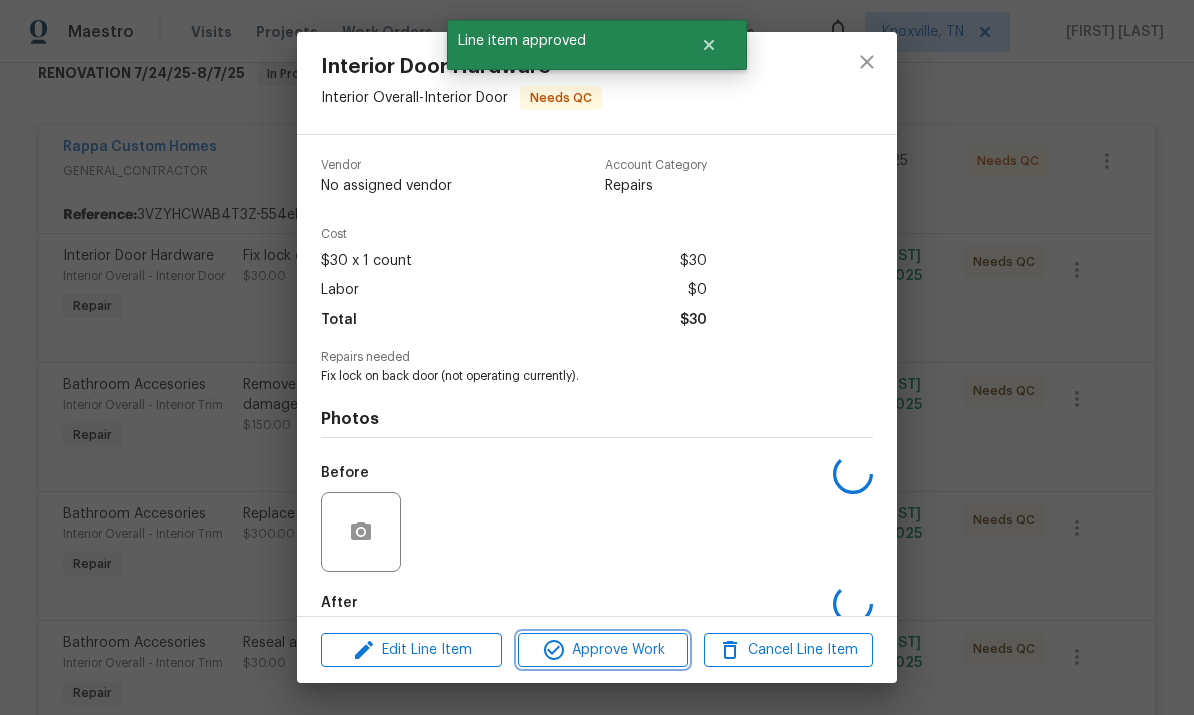 click on "Approve Work" at bounding box center [602, 650] 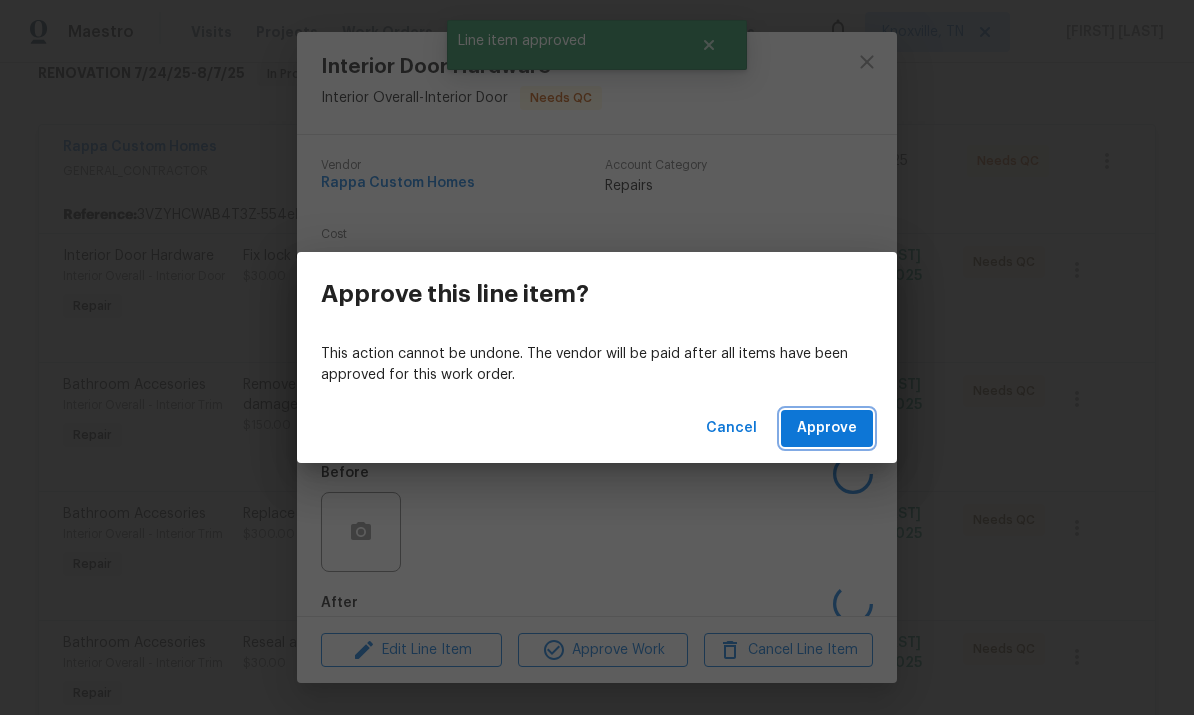 click on "Approve" at bounding box center [827, 428] 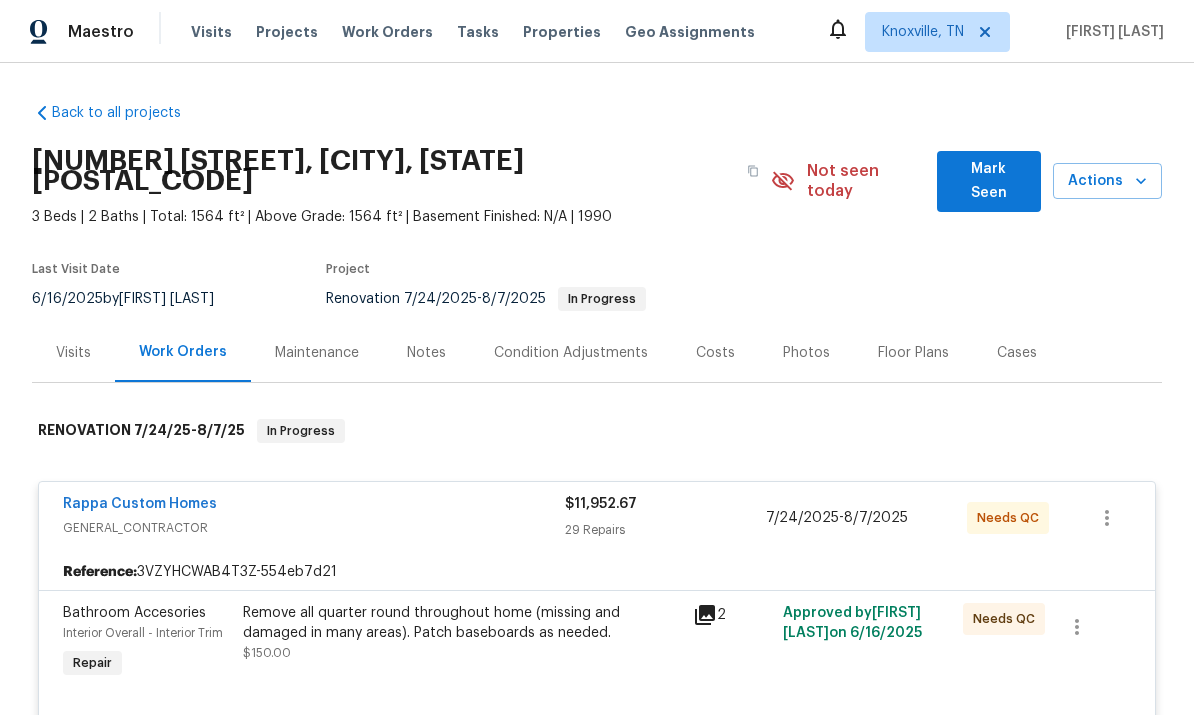 scroll, scrollTop: 0, scrollLeft: 0, axis: both 